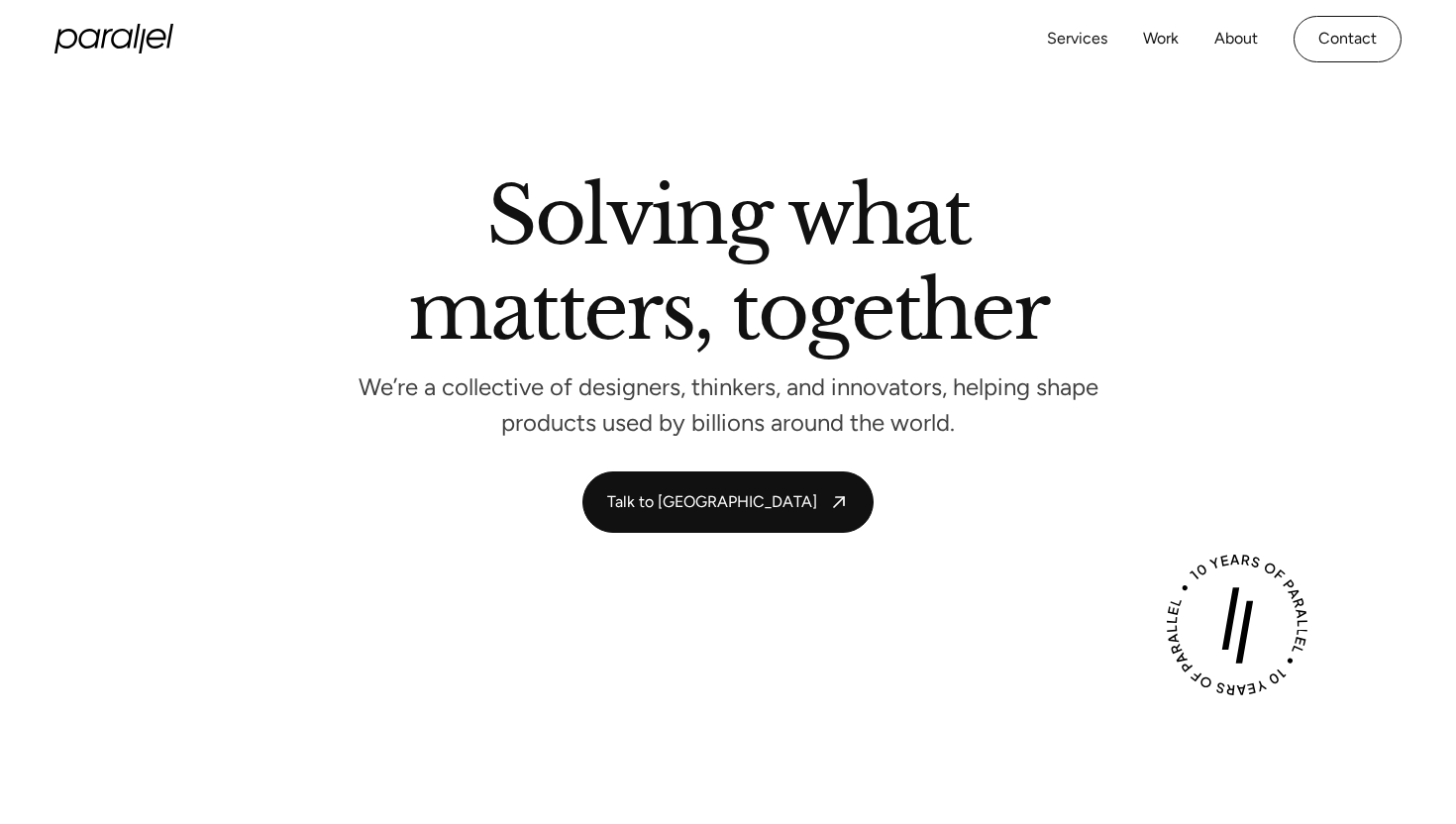 scroll, scrollTop: 0, scrollLeft: 0, axis: both 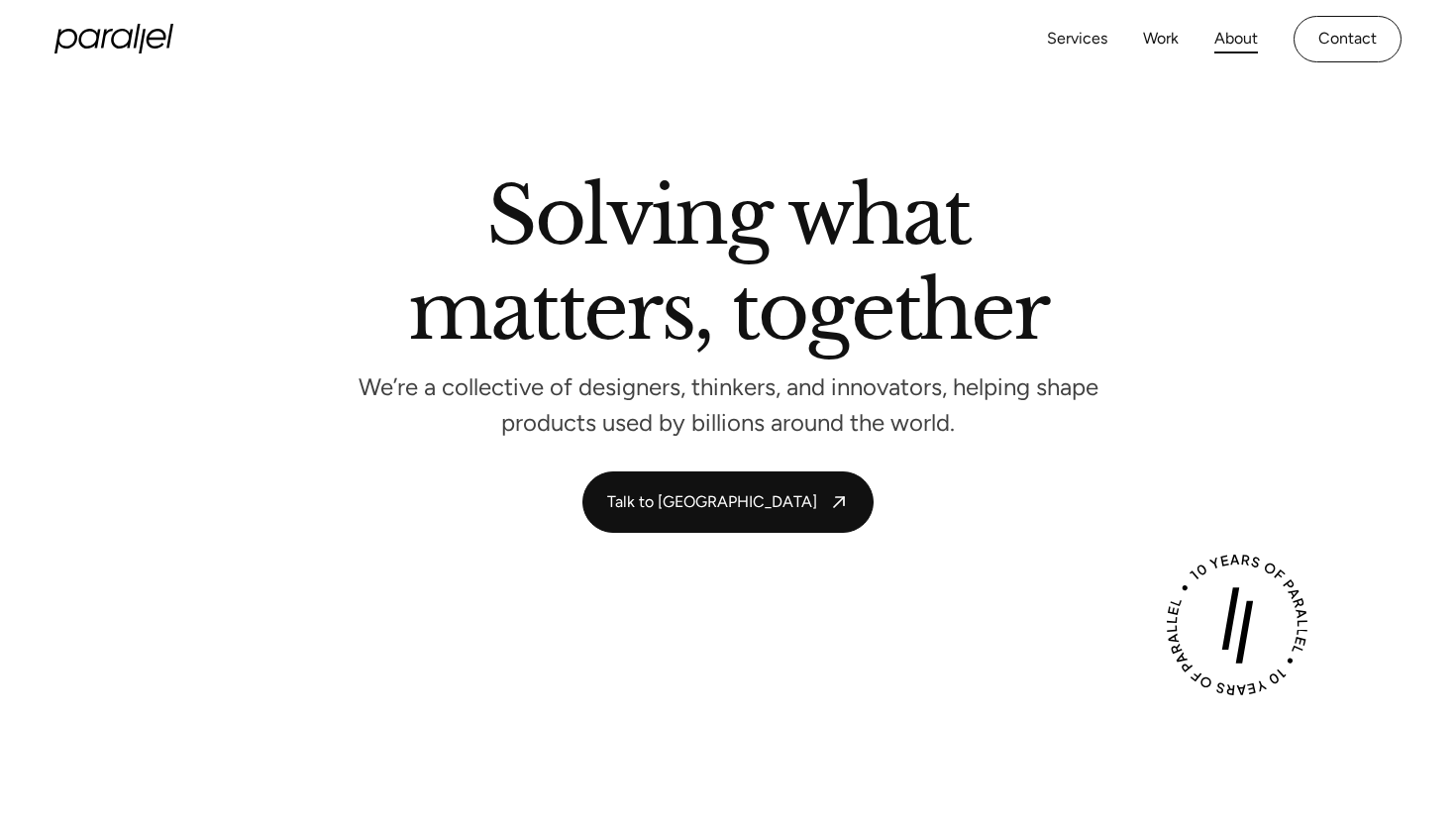 click on "About" at bounding box center (1236, 39) 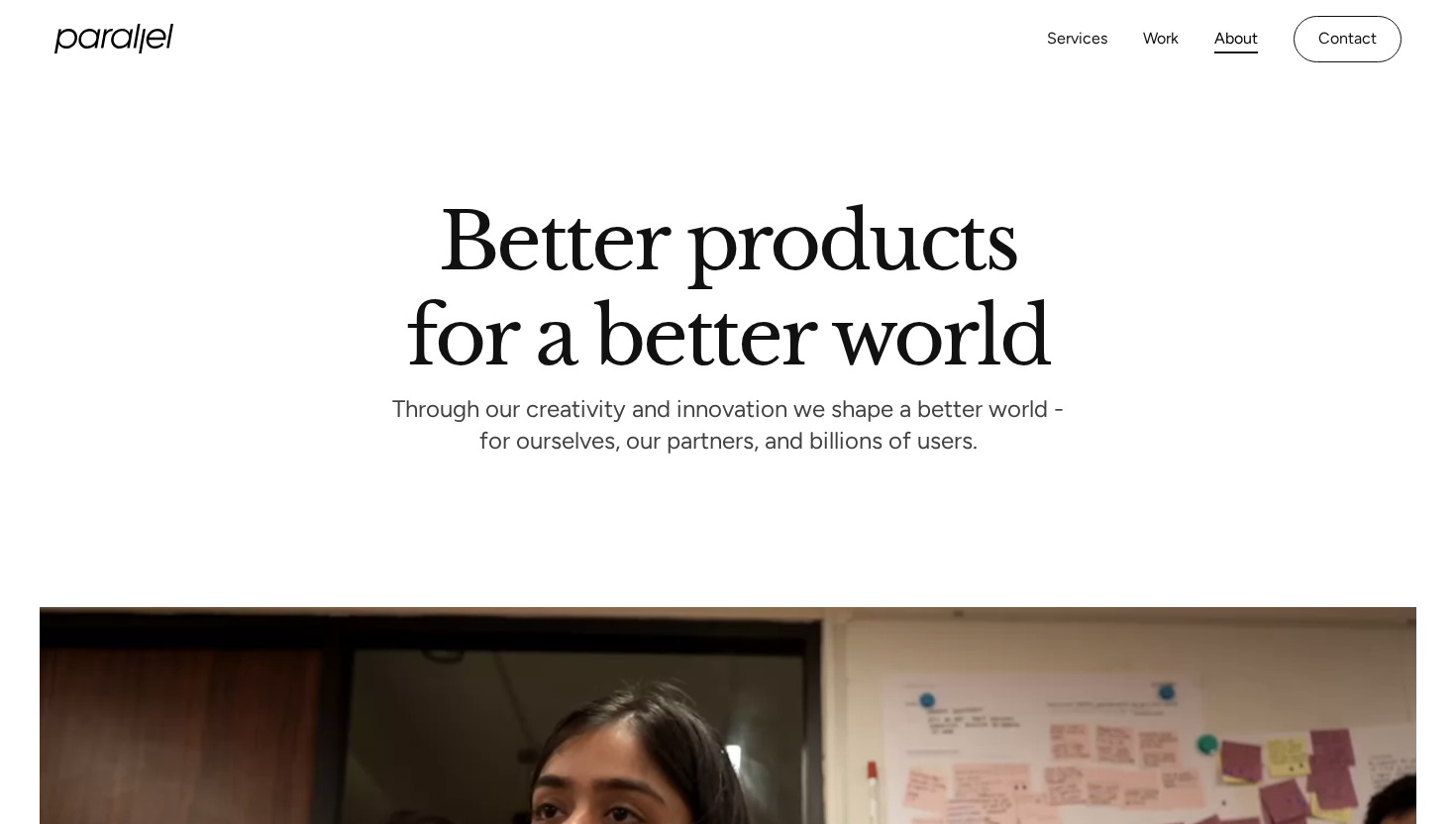 scroll, scrollTop: 0, scrollLeft: 0, axis: both 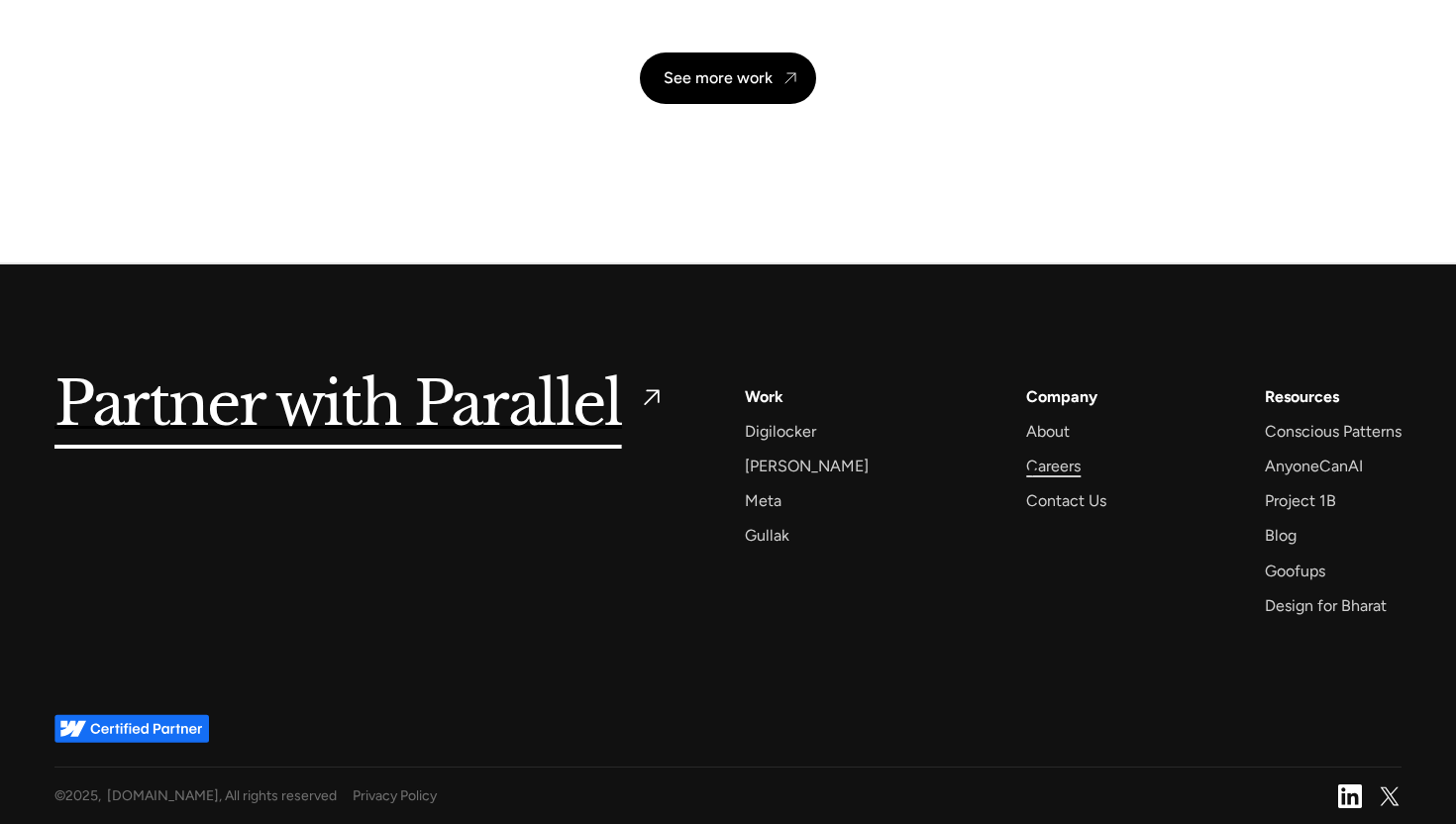 click on "Careers" at bounding box center [1053, 465] 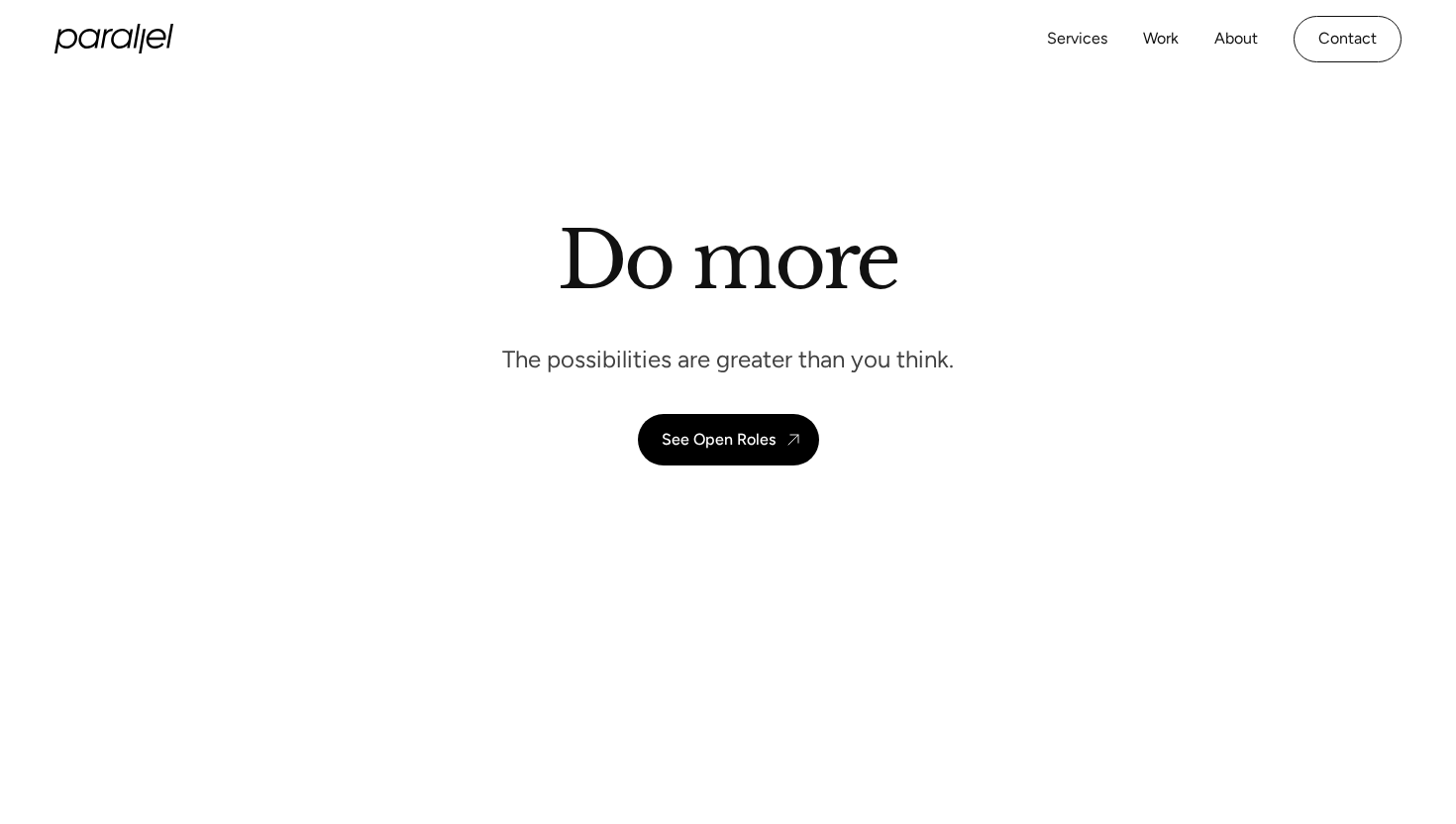 scroll, scrollTop: 0, scrollLeft: 0, axis: both 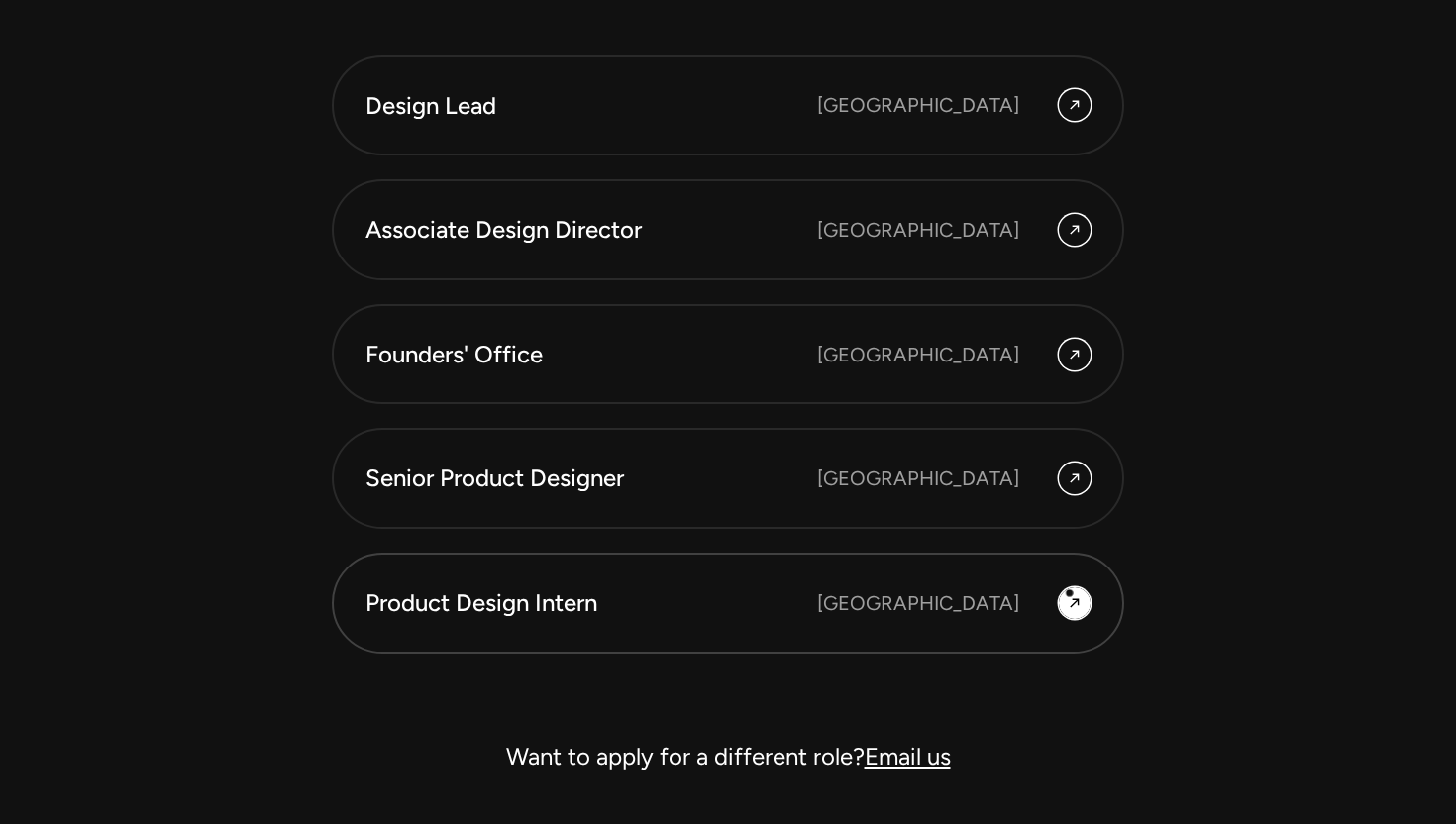 click 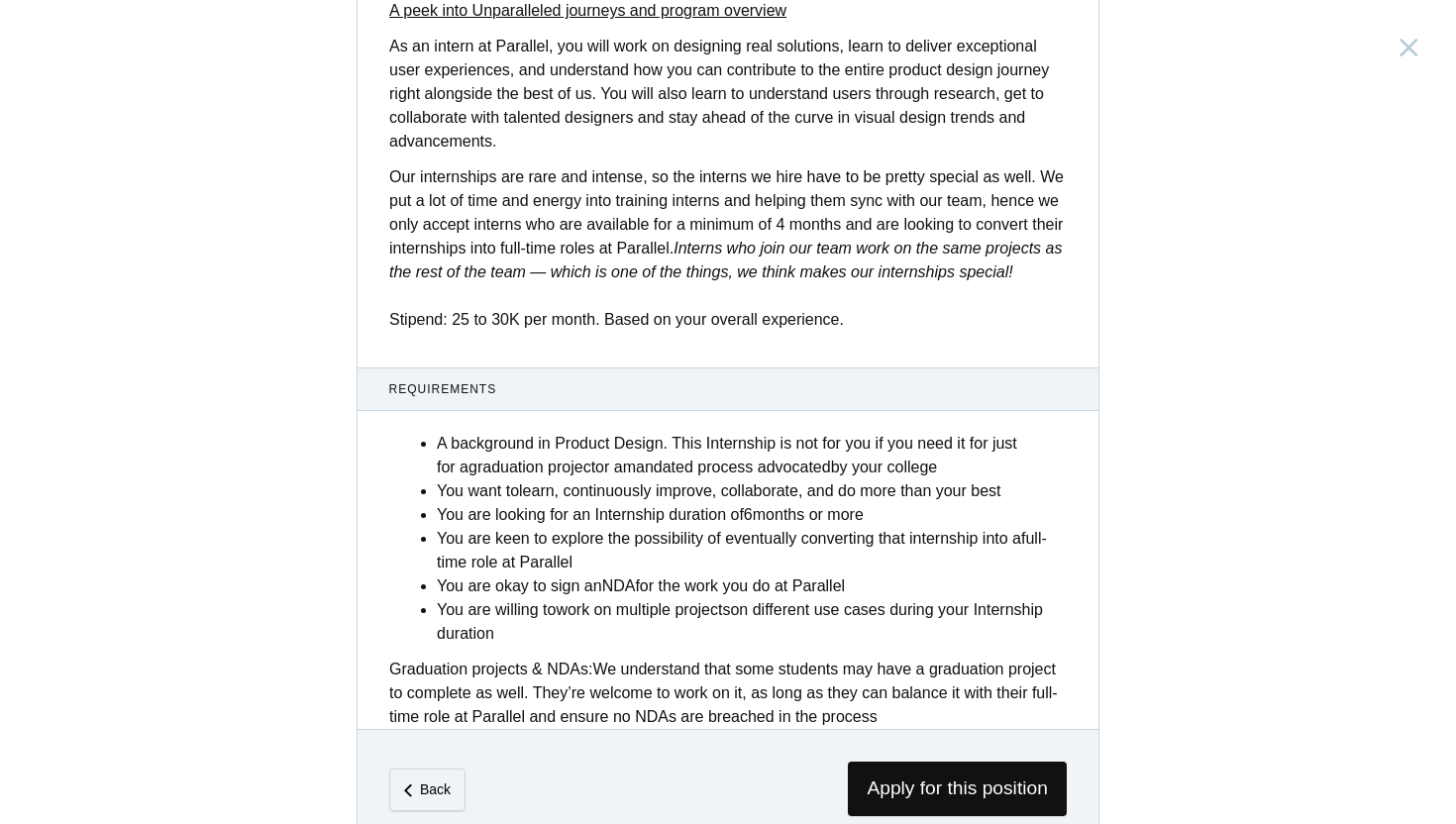 scroll, scrollTop: 707, scrollLeft: 0, axis: vertical 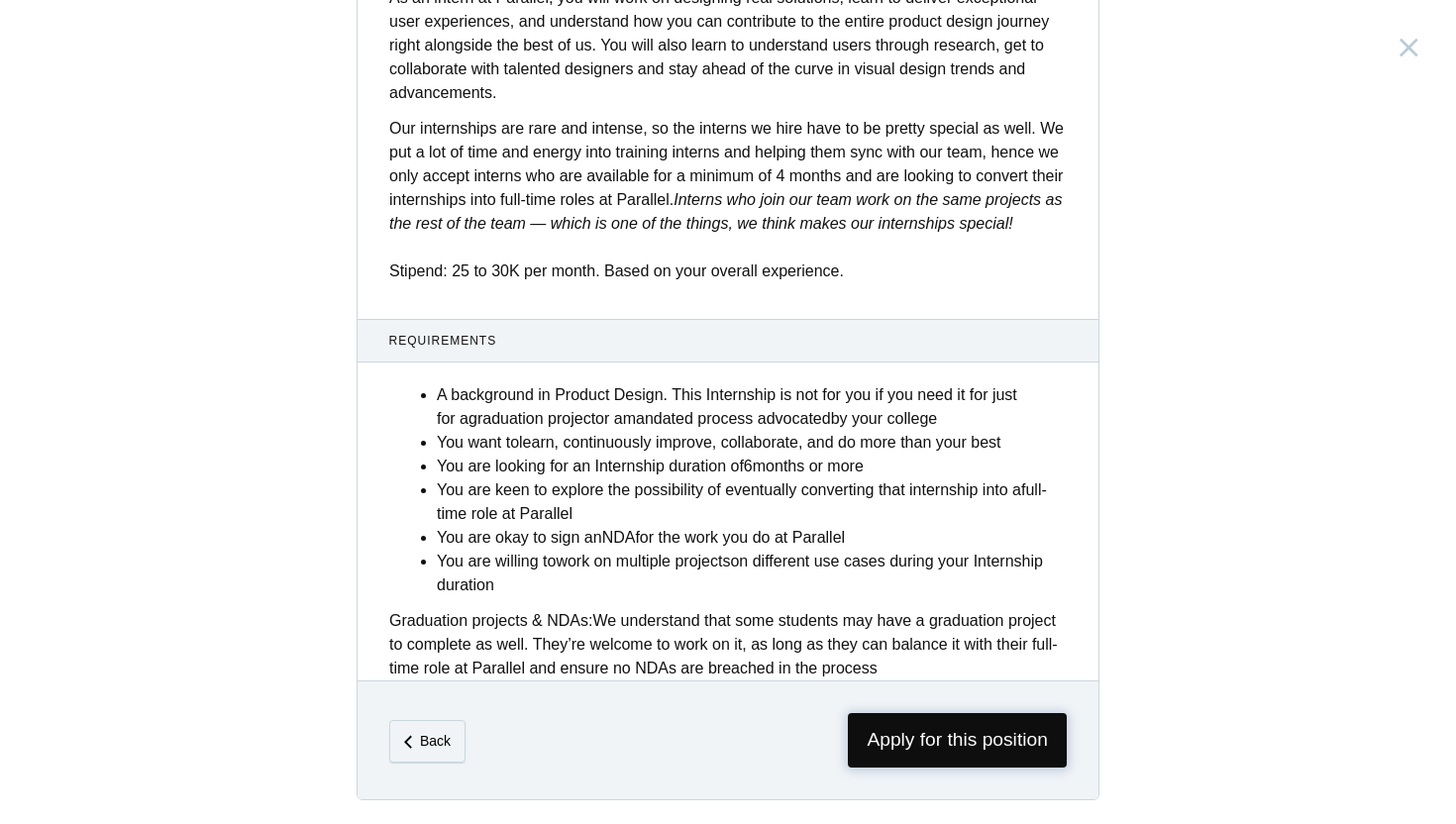 click on "Apply for this position" at bounding box center (957, 740) 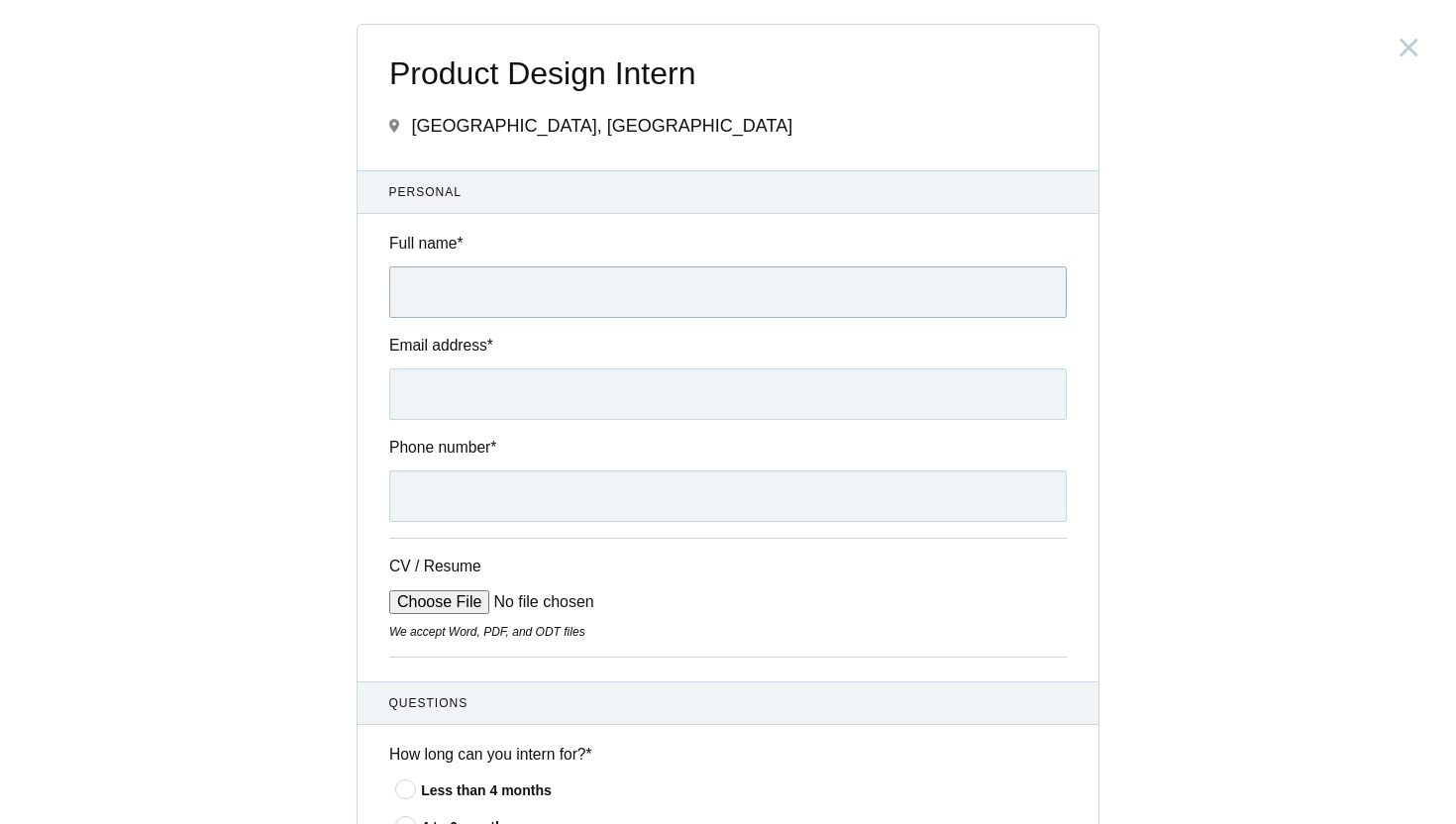 click on "Full name  *" at bounding box center (728, 292) 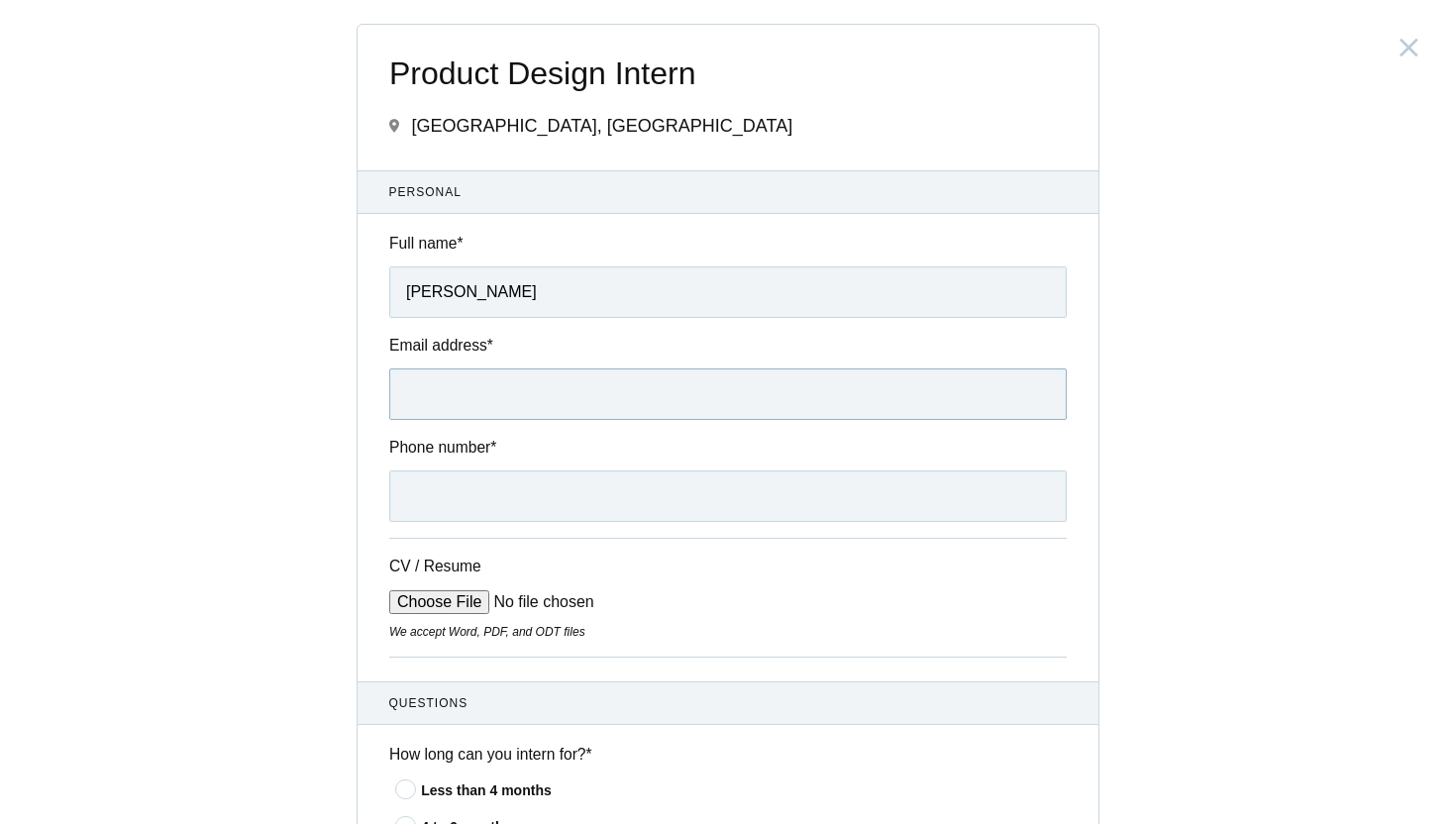 type on "[EMAIL_ADDRESS][DOMAIN_NAME]" 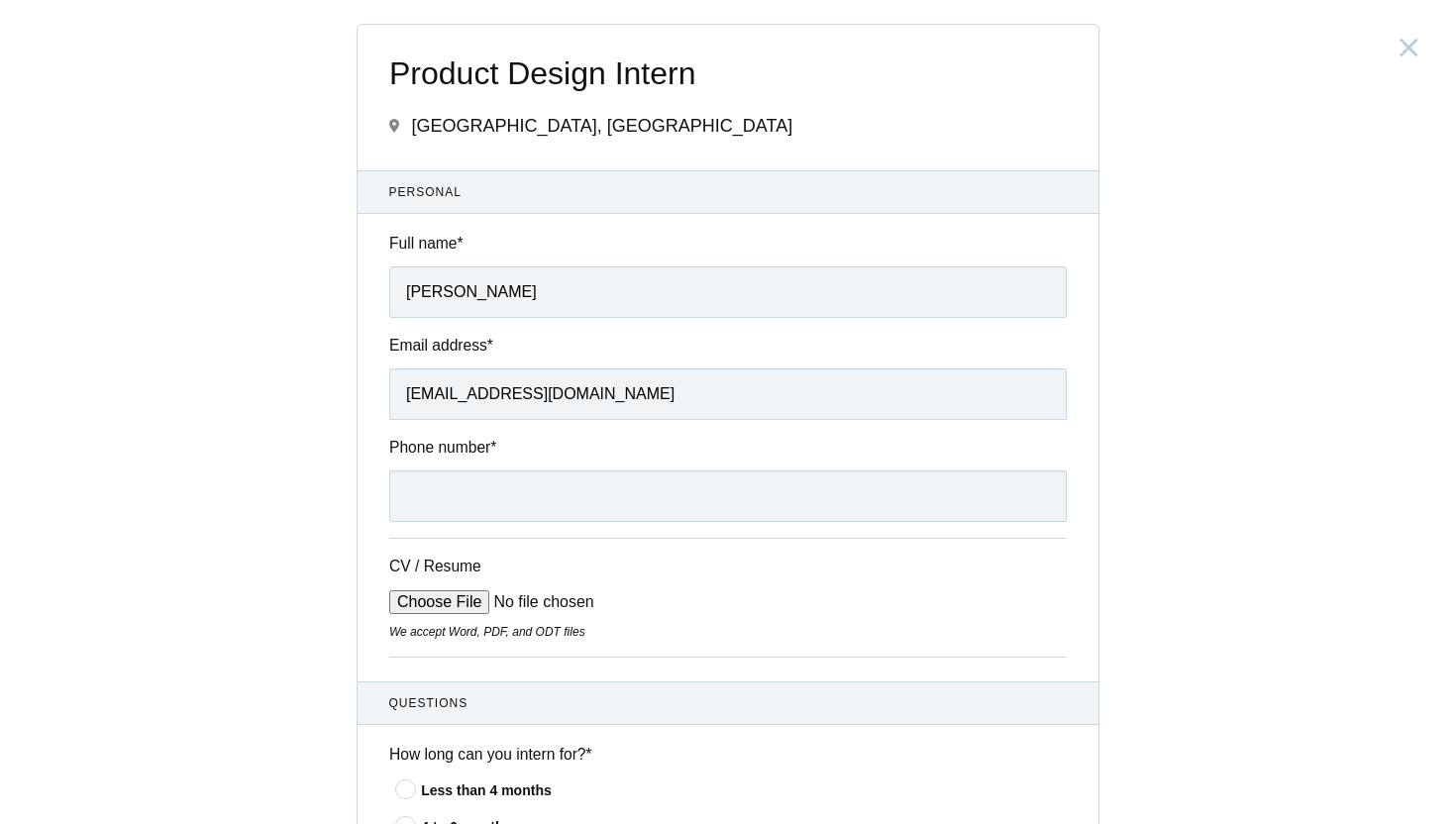 type on "07337314315" 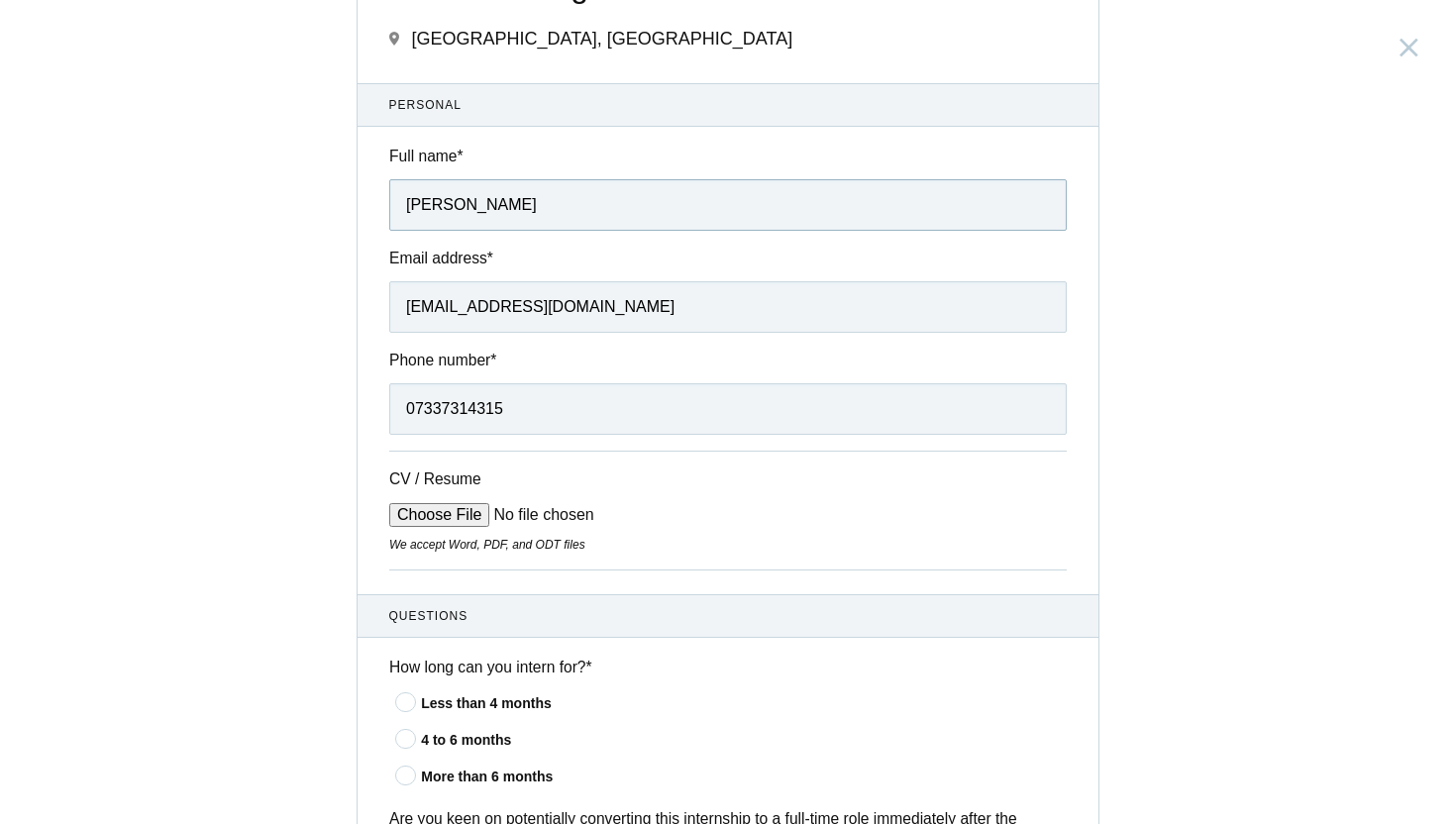 scroll, scrollTop: 205, scrollLeft: 0, axis: vertical 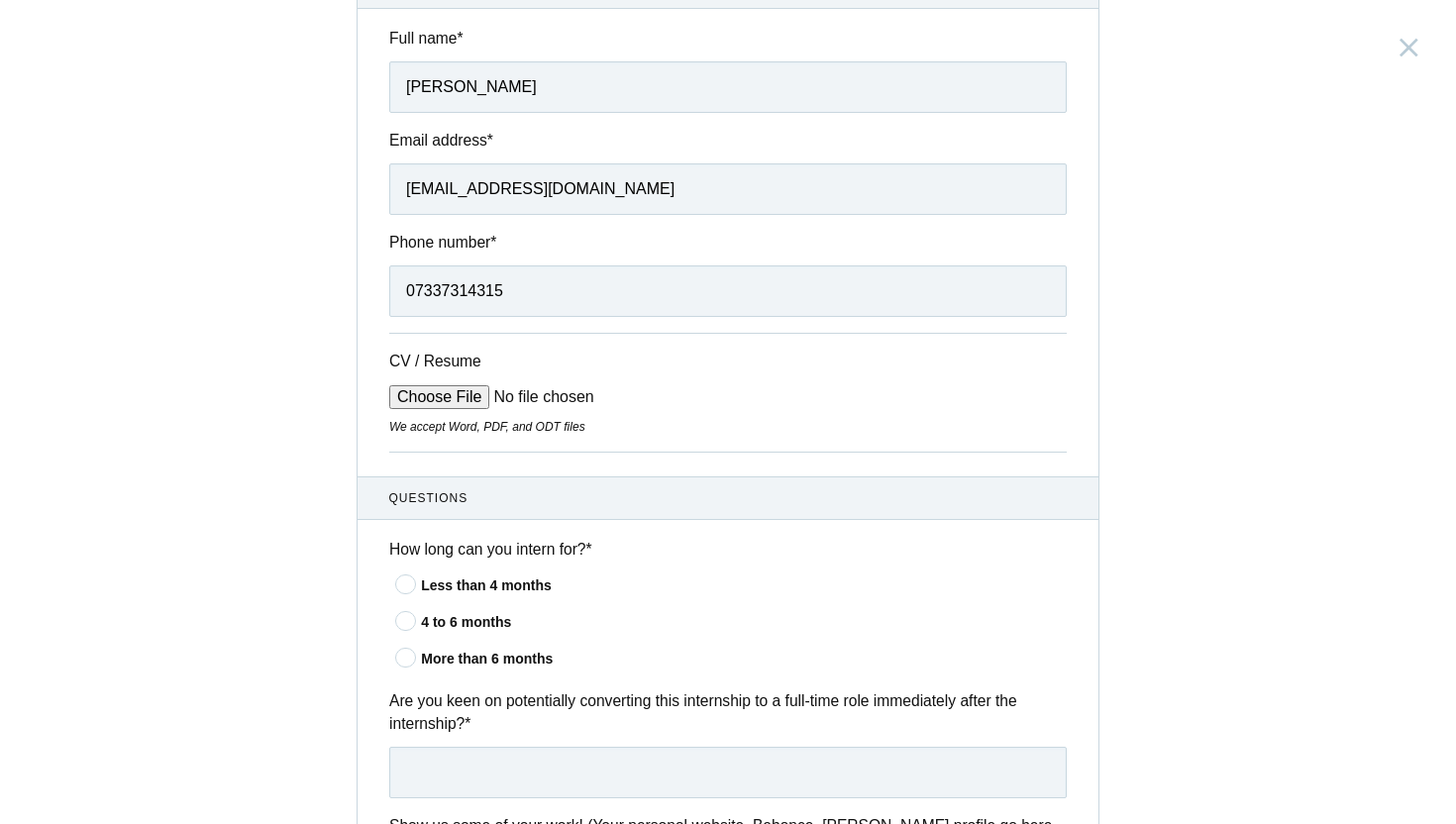 click on "CV / Resume" at bounding box center [539, 397] 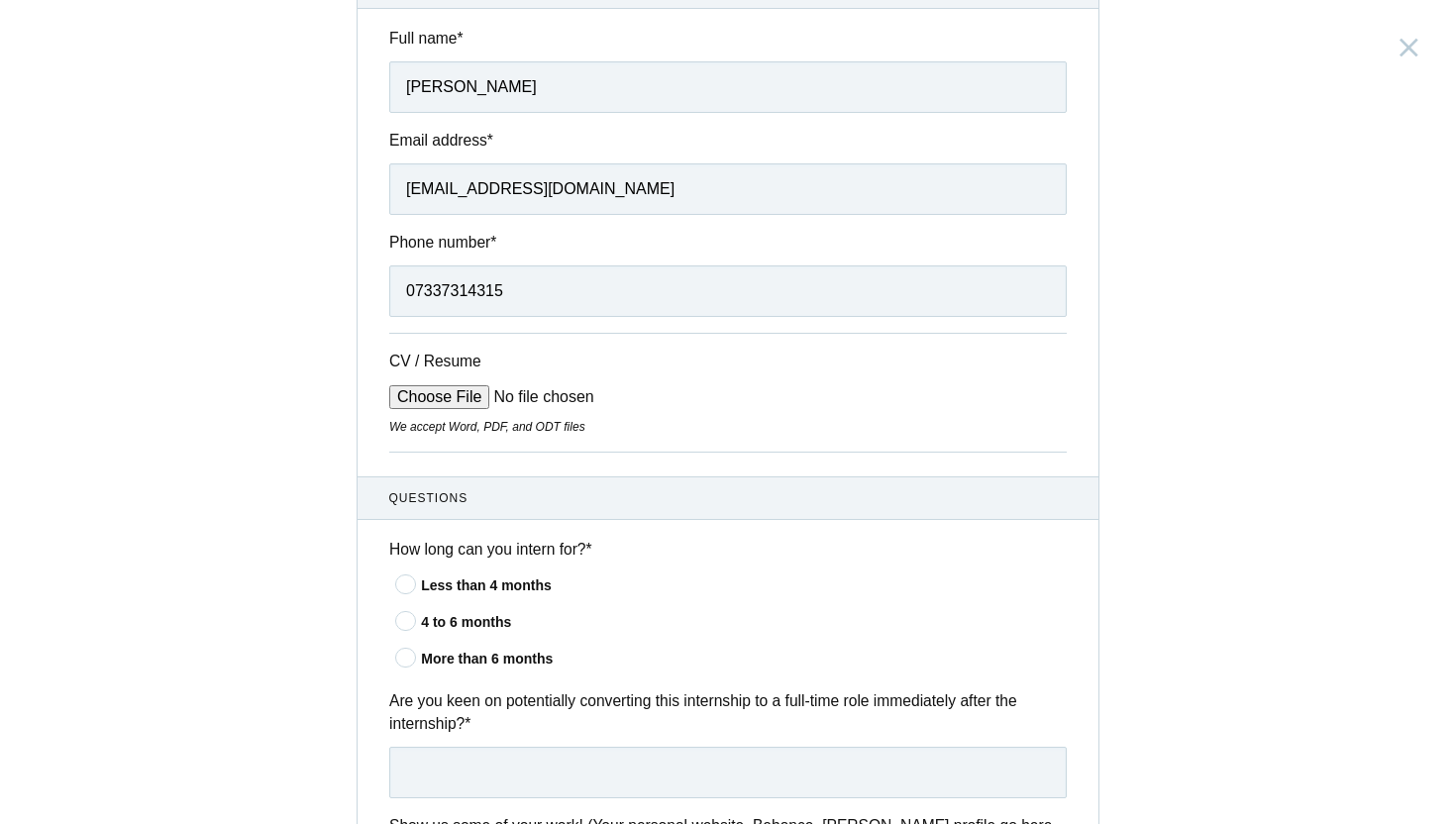 type on "C:\fakepath\[PERSON_NAME] - Resume.pdf" 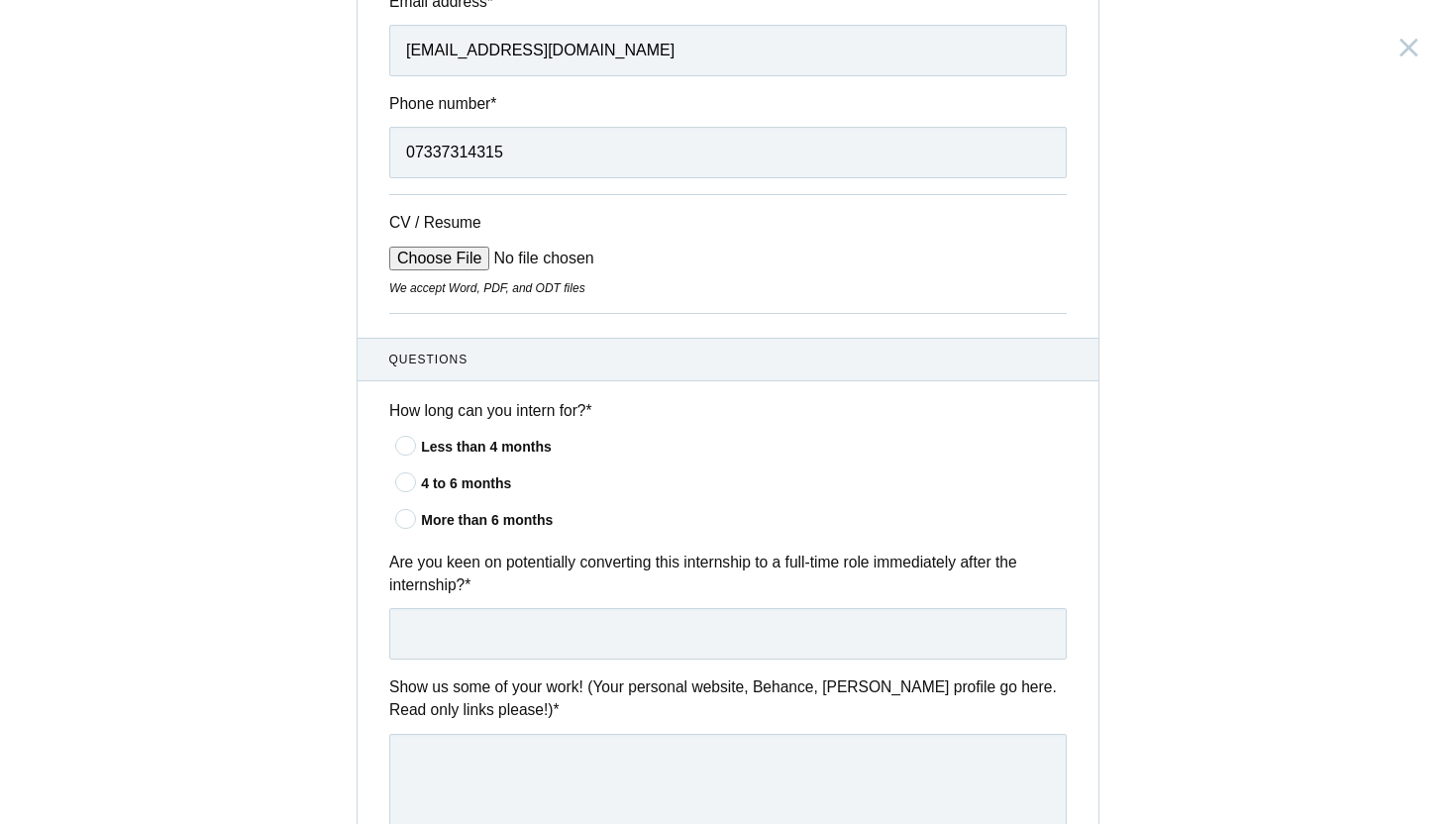 scroll, scrollTop: 414, scrollLeft: 0, axis: vertical 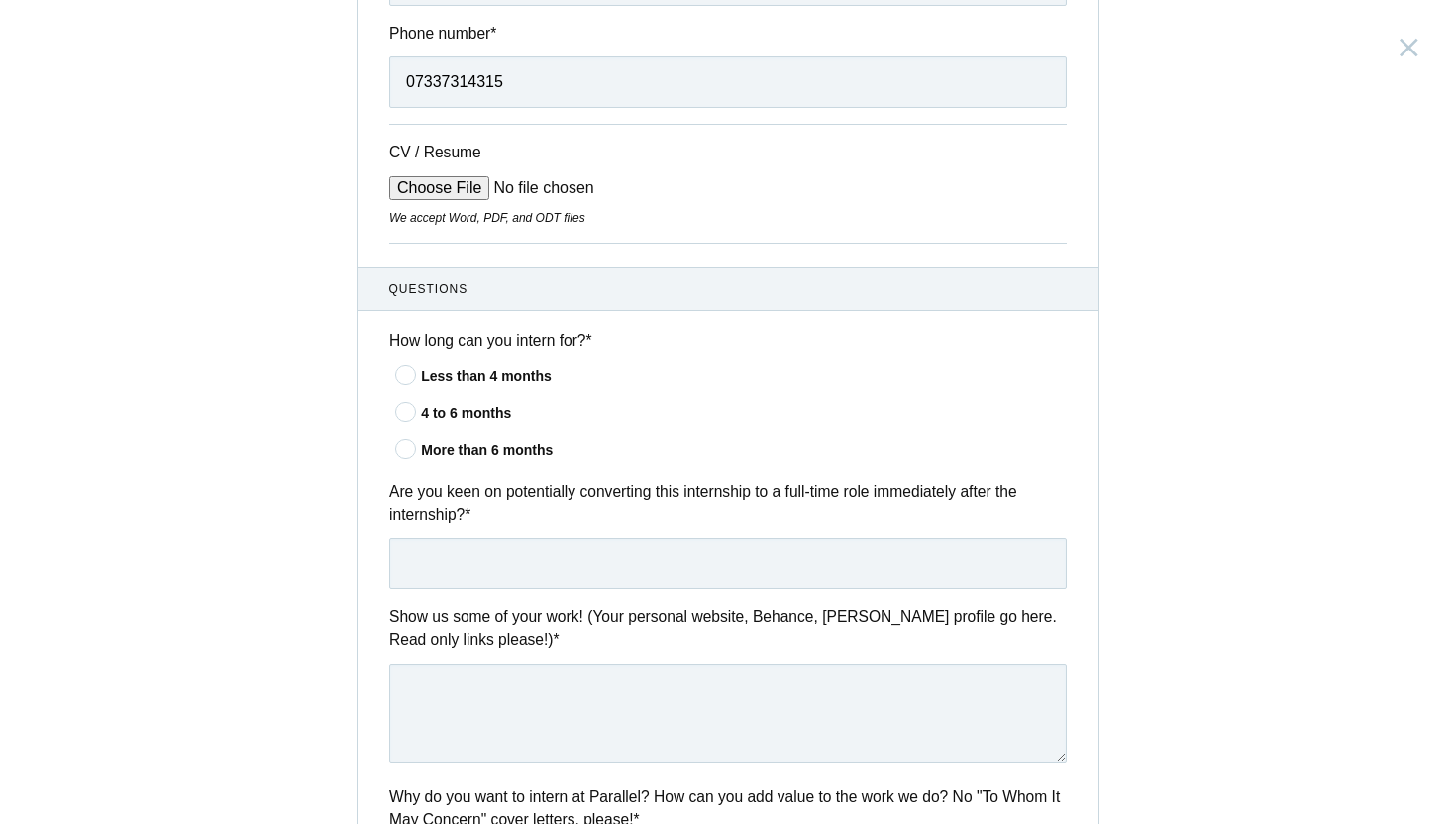 click at bounding box center (406, 411) 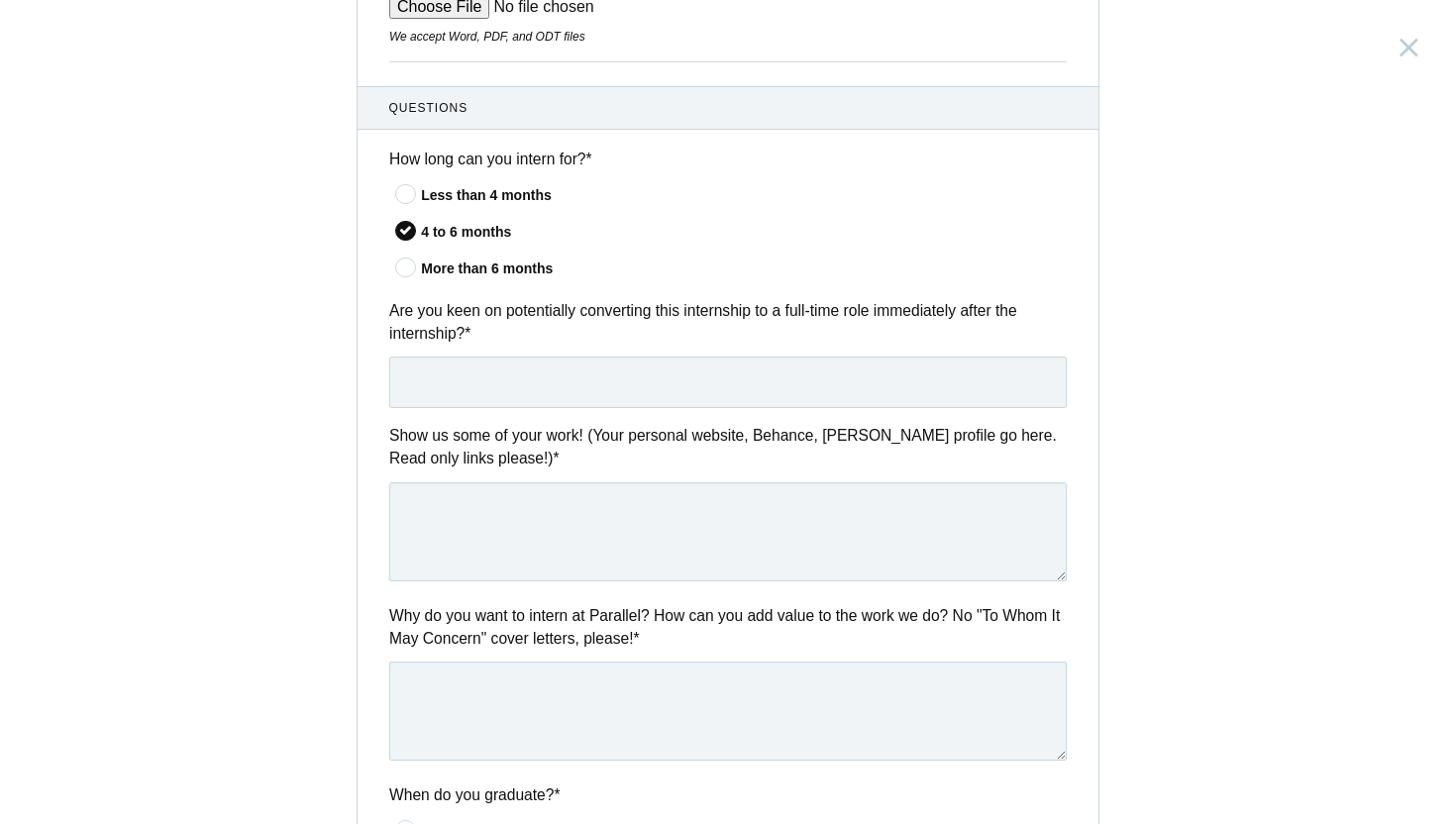 scroll, scrollTop: 609, scrollLeft: 0, axis: vertical 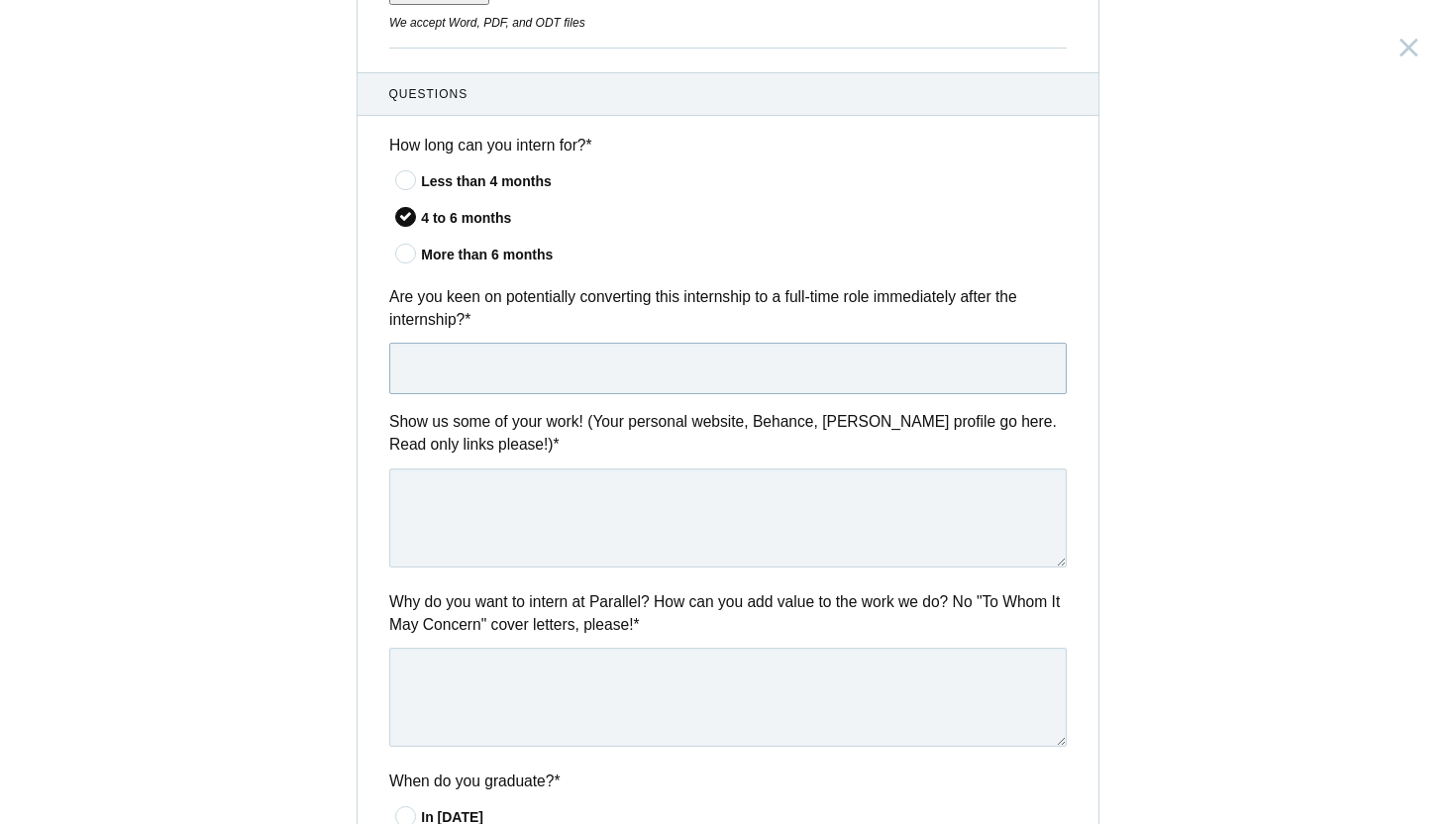 click at bounding box center [728, 368] 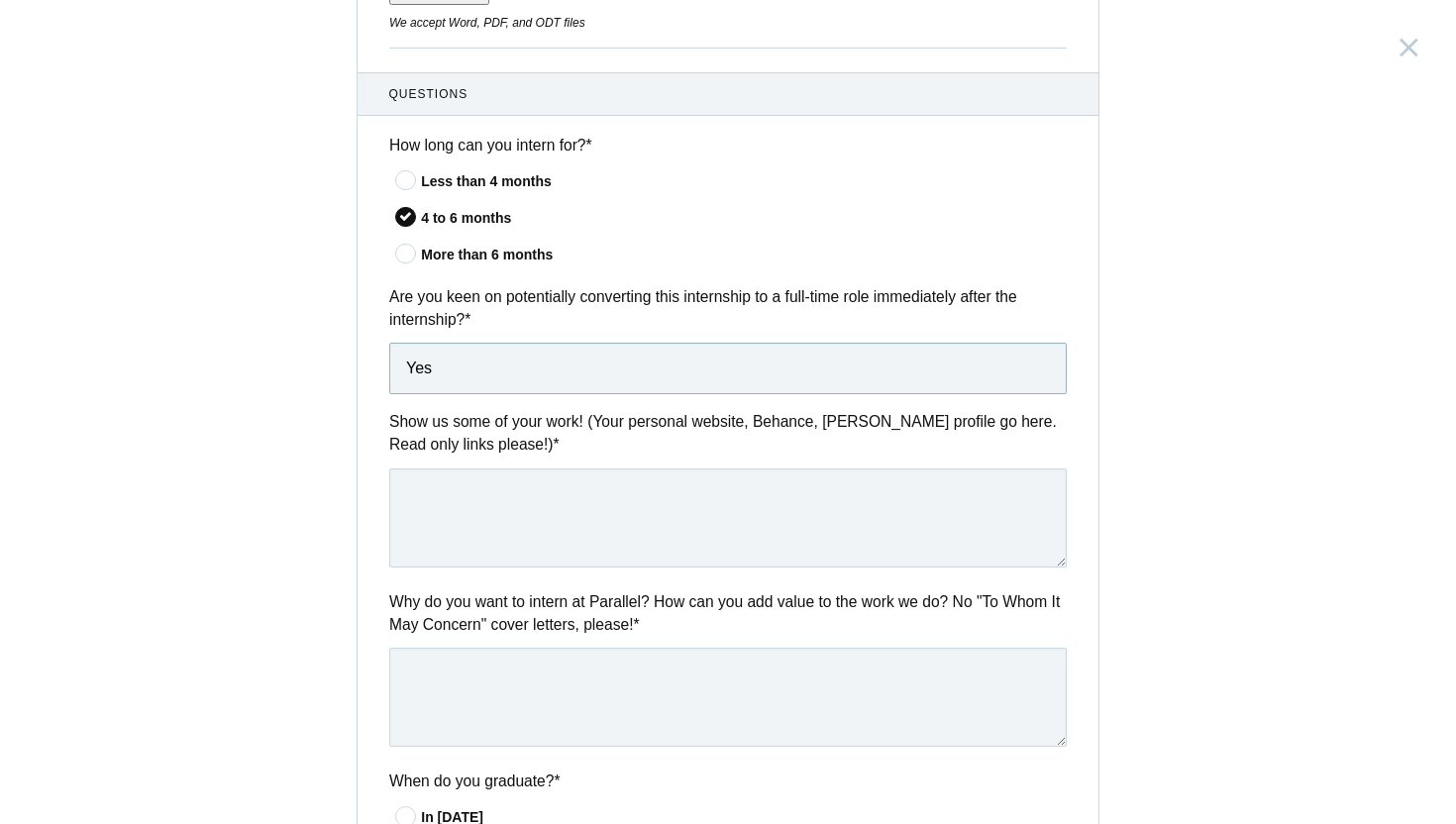 type on "Yes" 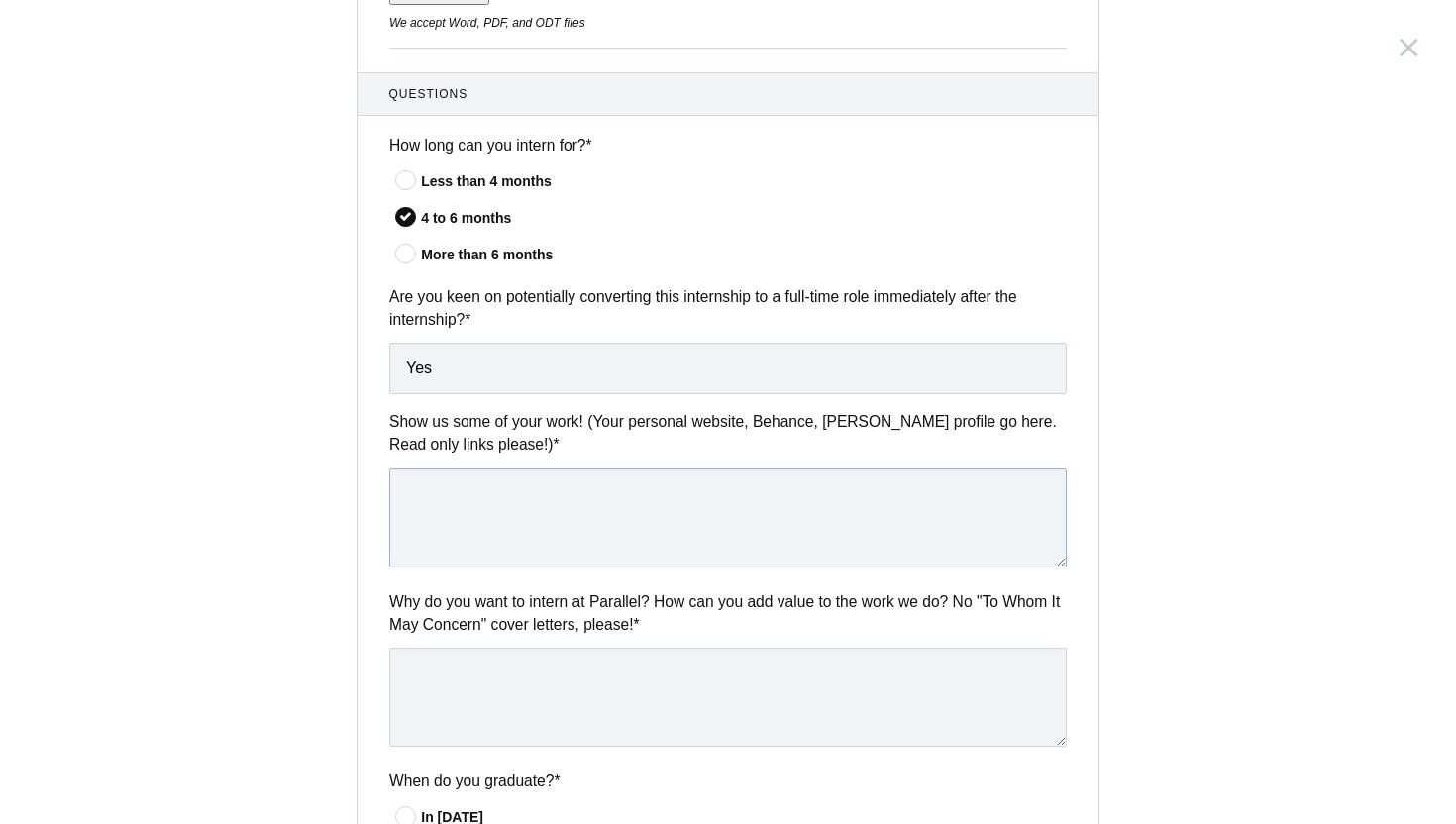 click at bounding box center (728, 518) 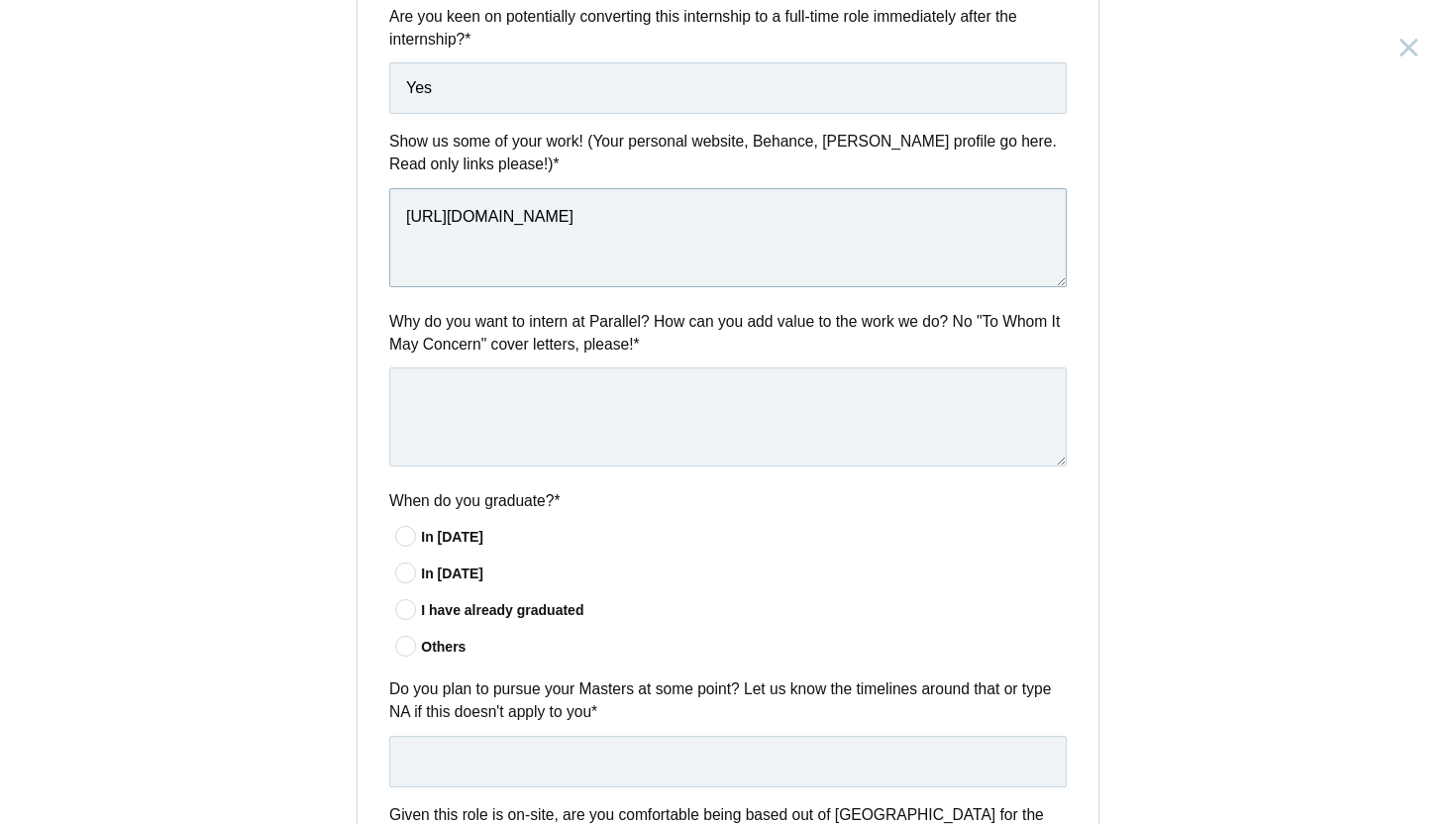 scroll, scrollTop: 894, scrollLeft: 0, axis: vertical 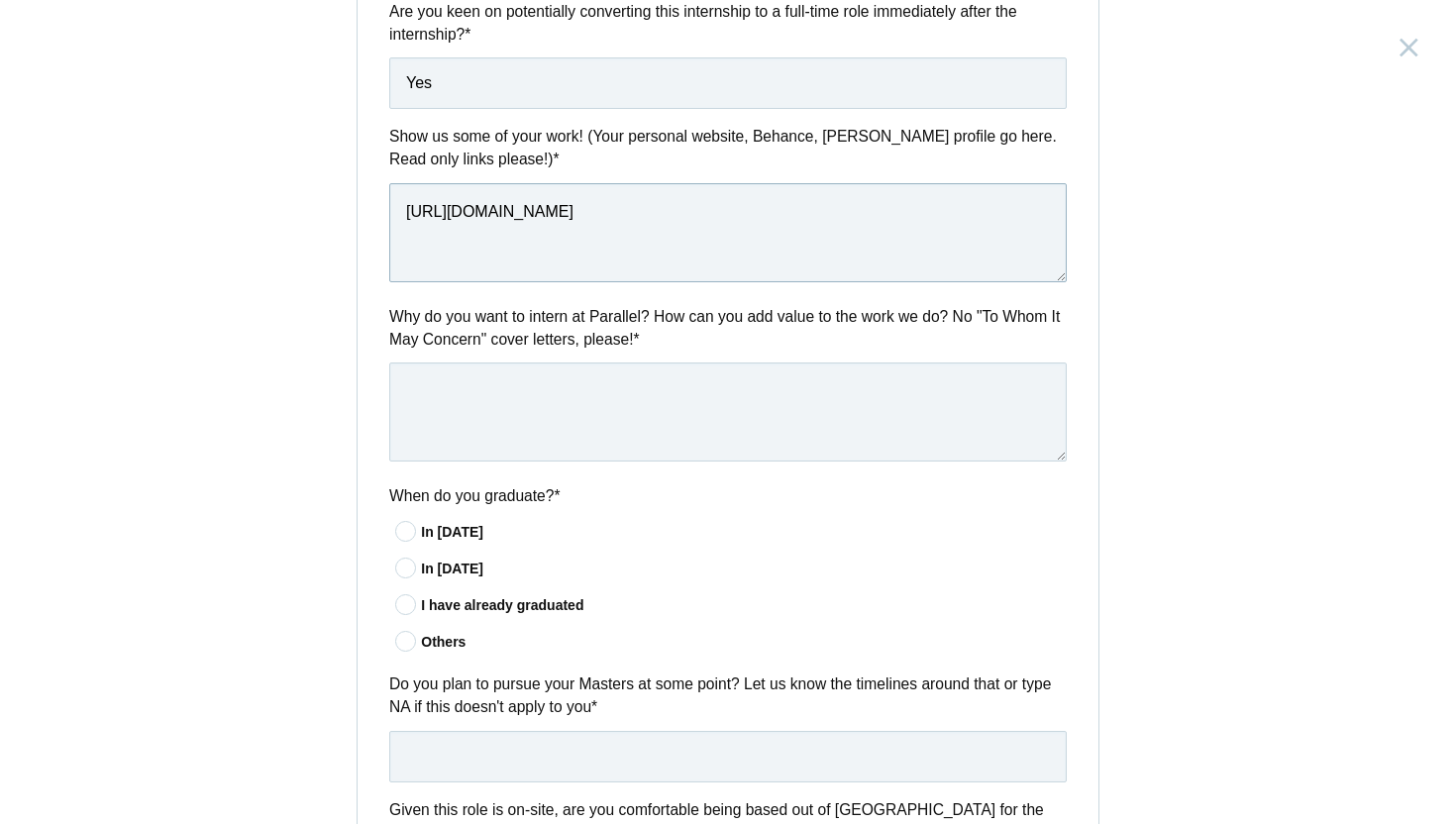 type on "[URL][DOMAIN_NAME]" 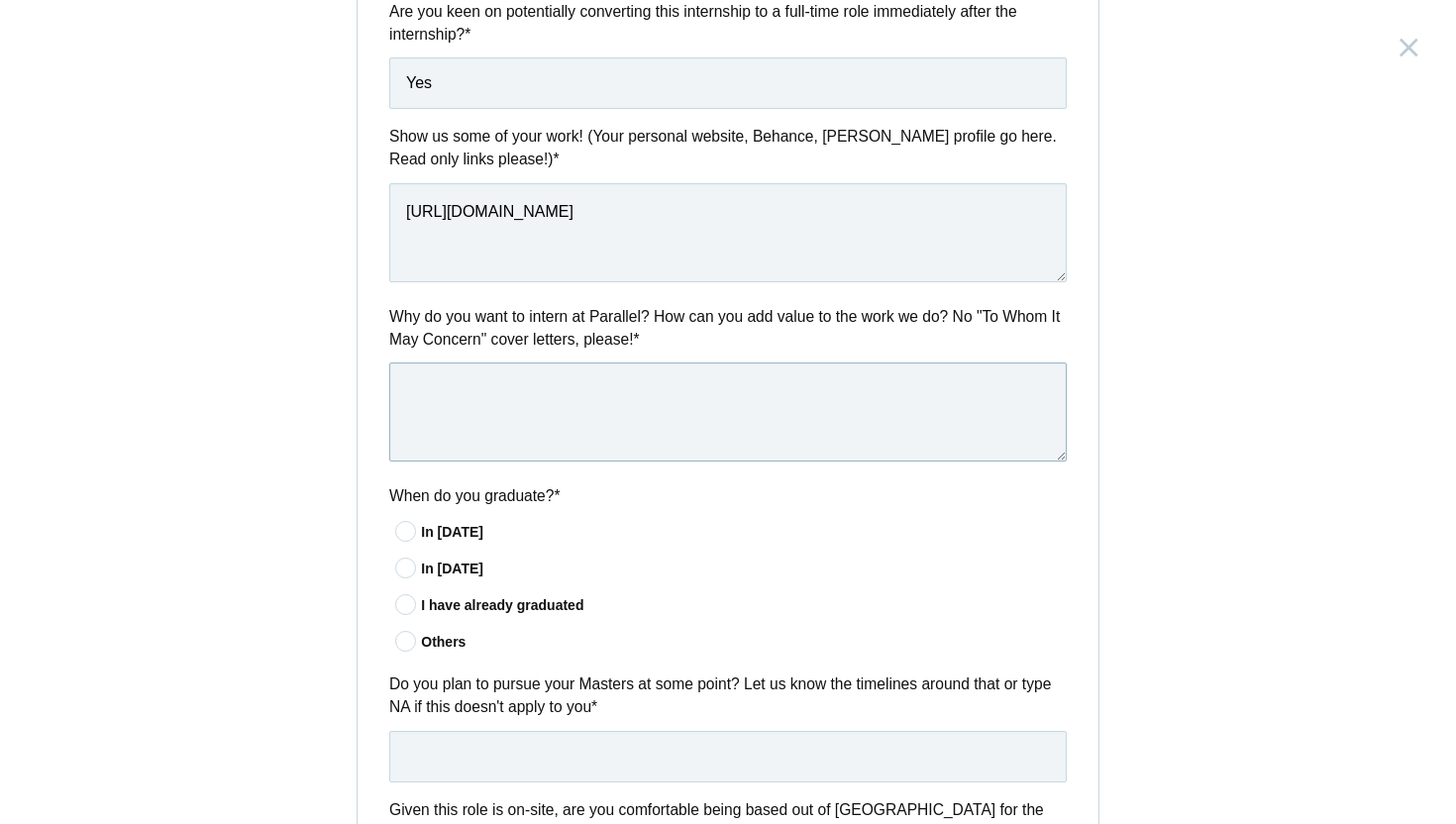 click at bounding box center [728, 412] 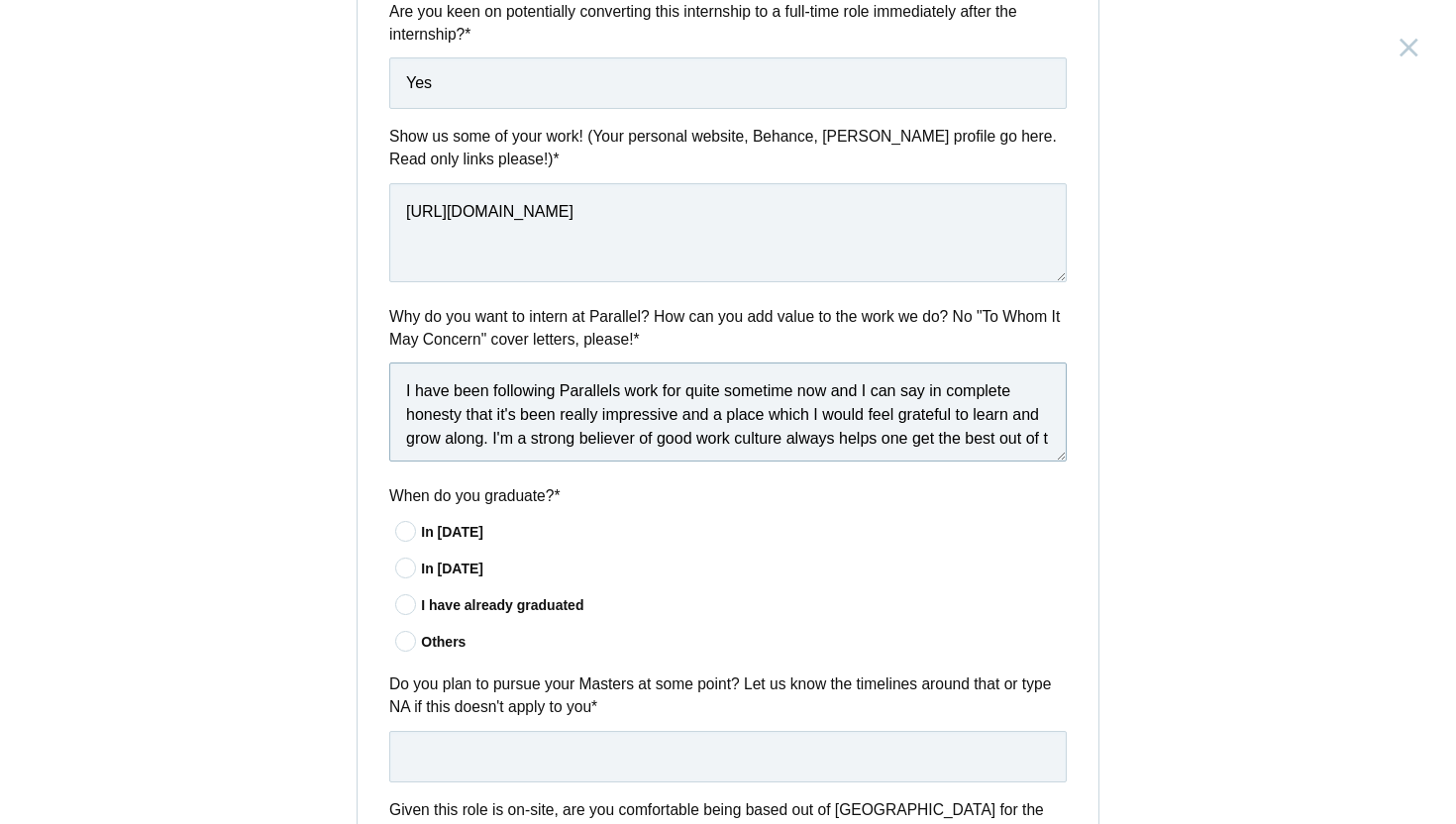 scroll, scrollTop: 11, scrollLeft: 0, axis: vertical 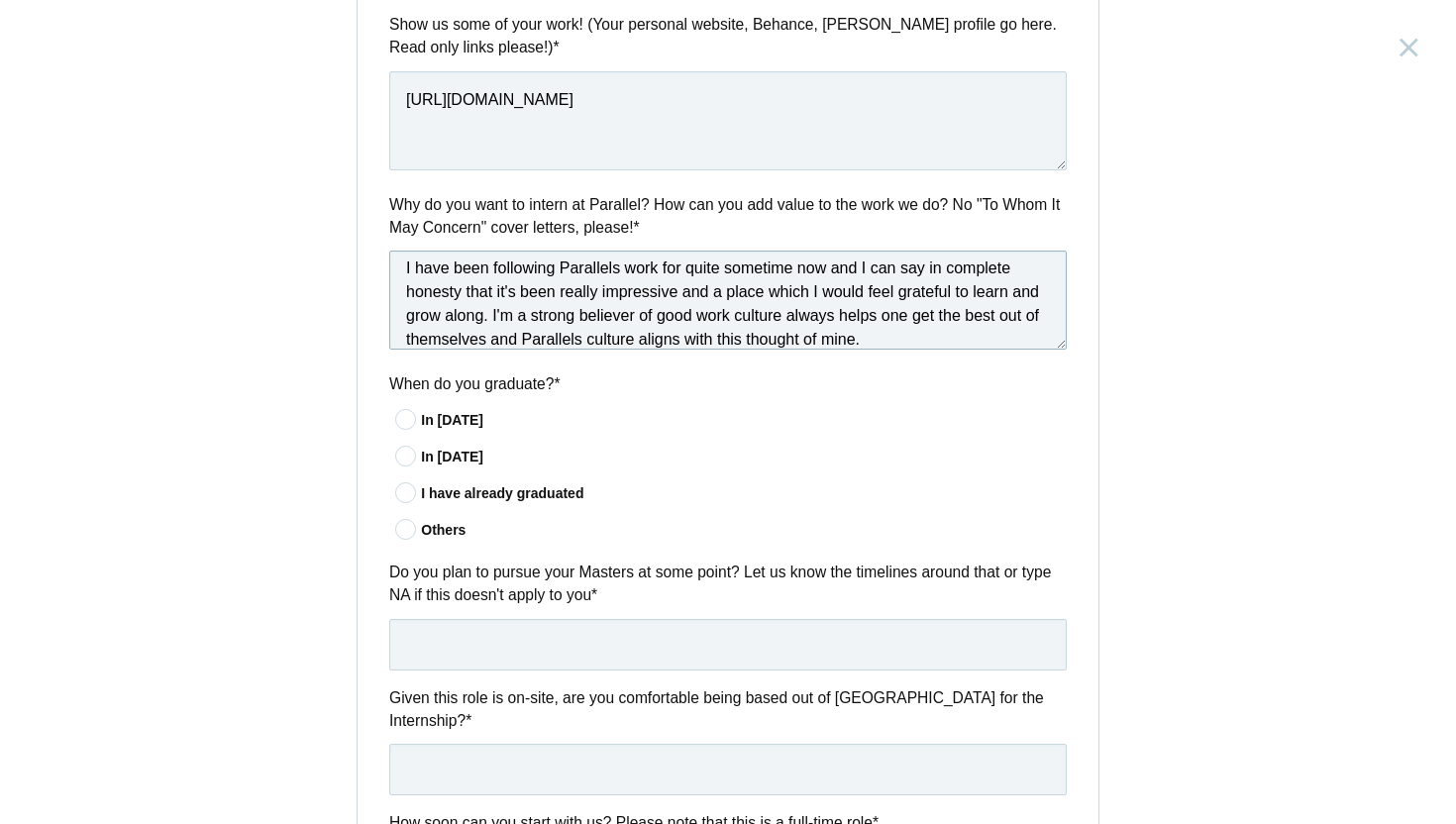 type on "I have been following Parallels work for quite sometime now and I can say in complete honesty that it's been really impressive and a place which I would feel grateful to learn and grow along. I'm a strong believer of good work culture always helps one get the best out of themselves and Parallels culture aligns with this thought of mine." 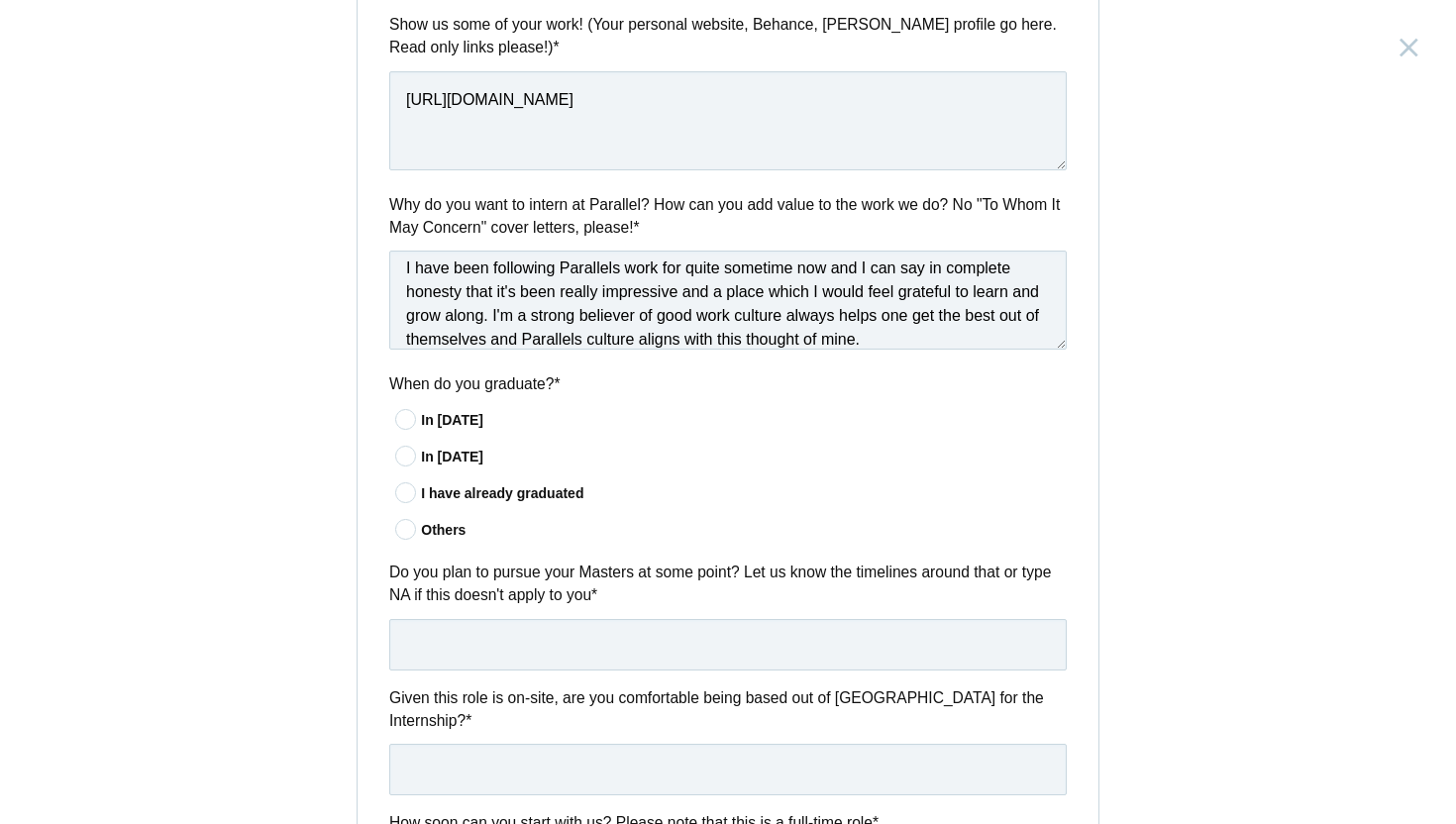 click on "I have already graduated" at bounding box center [744, 493] 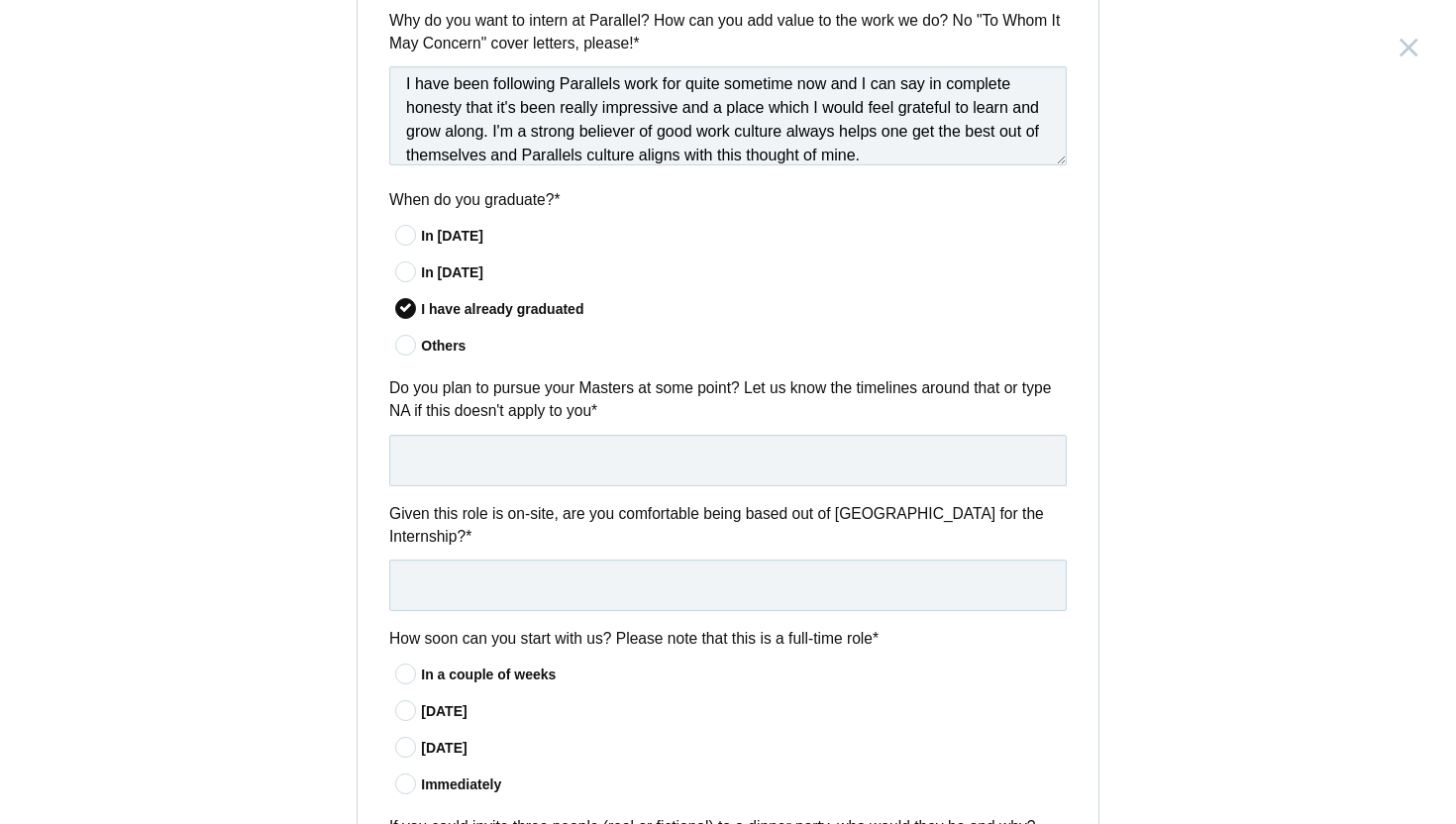 scroll, scrollTop: 1207, scrollLeft: 0, axis: vertical 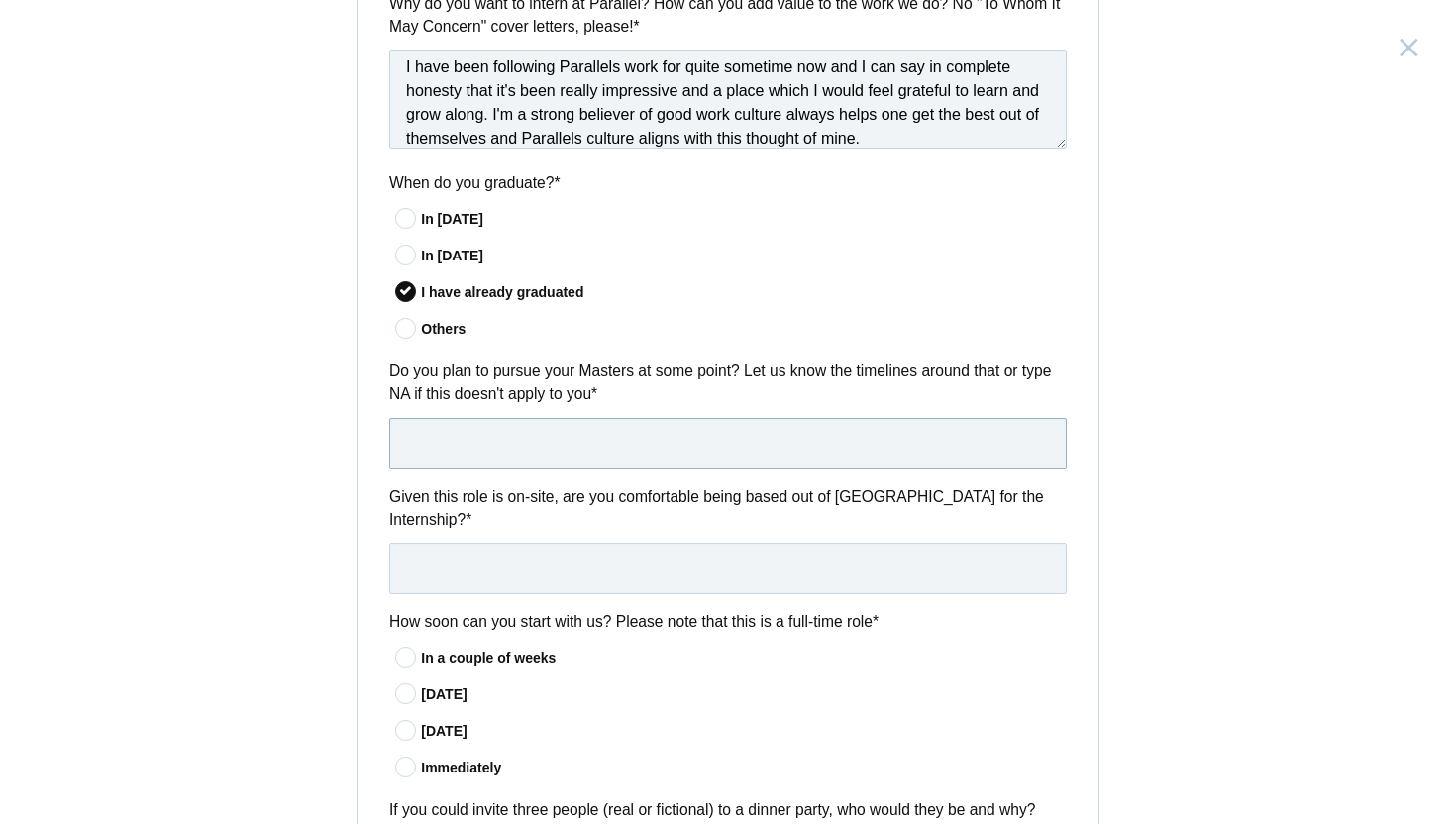 click at bounding box center (728, 444) 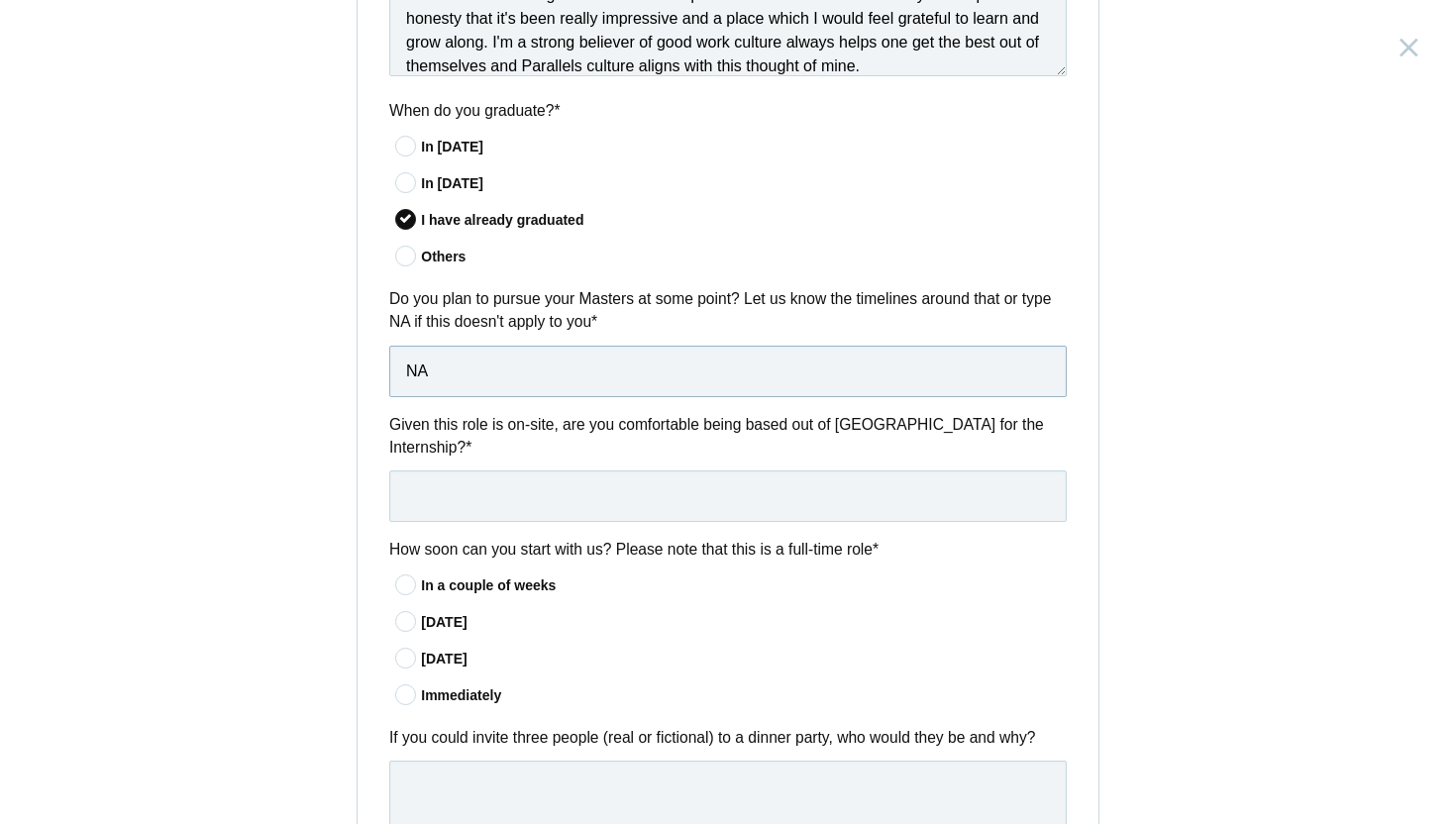 scroll, scrollTop: 1365, scrollLeft: 0, axis: vertical 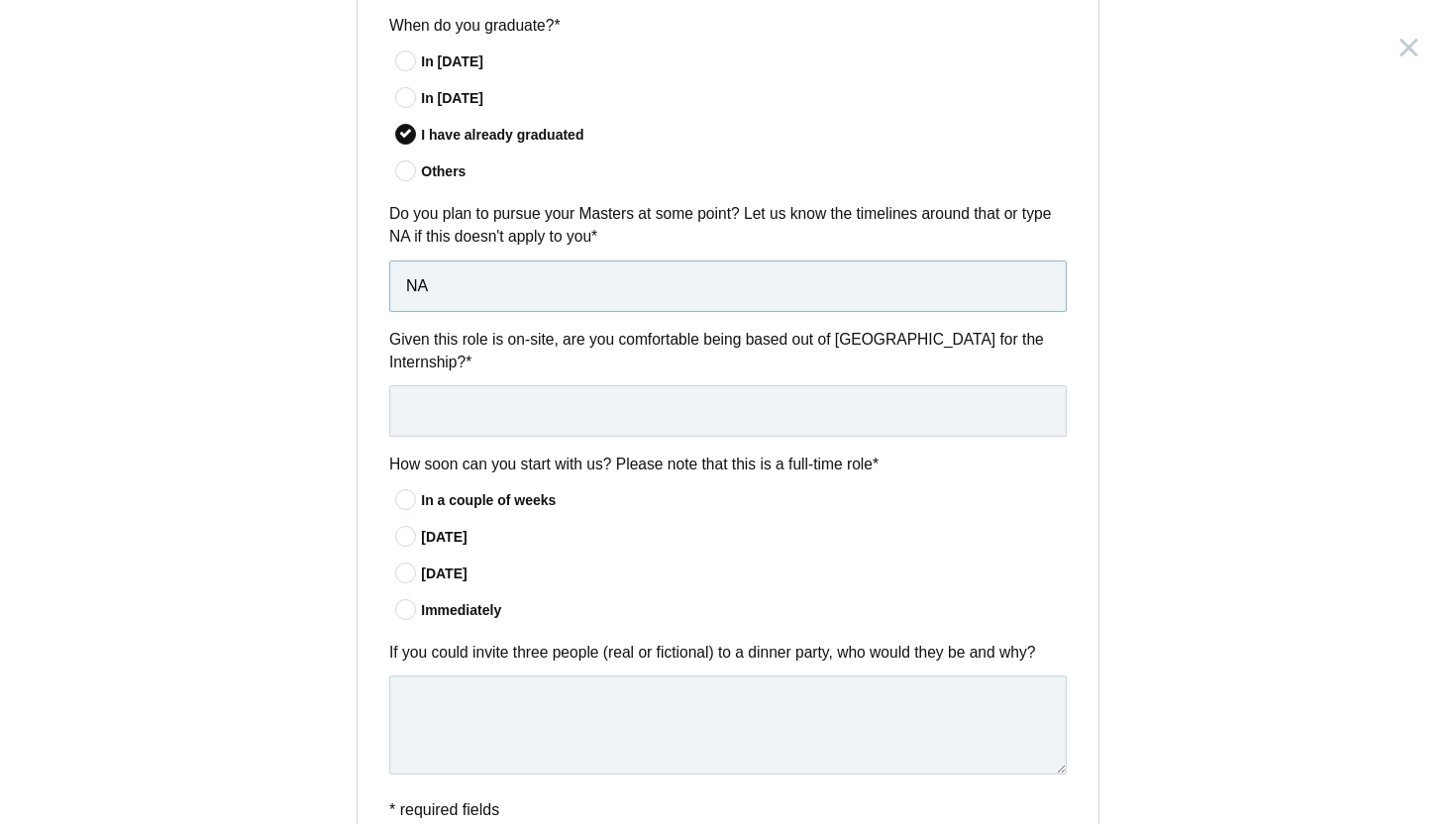 type on "NA" 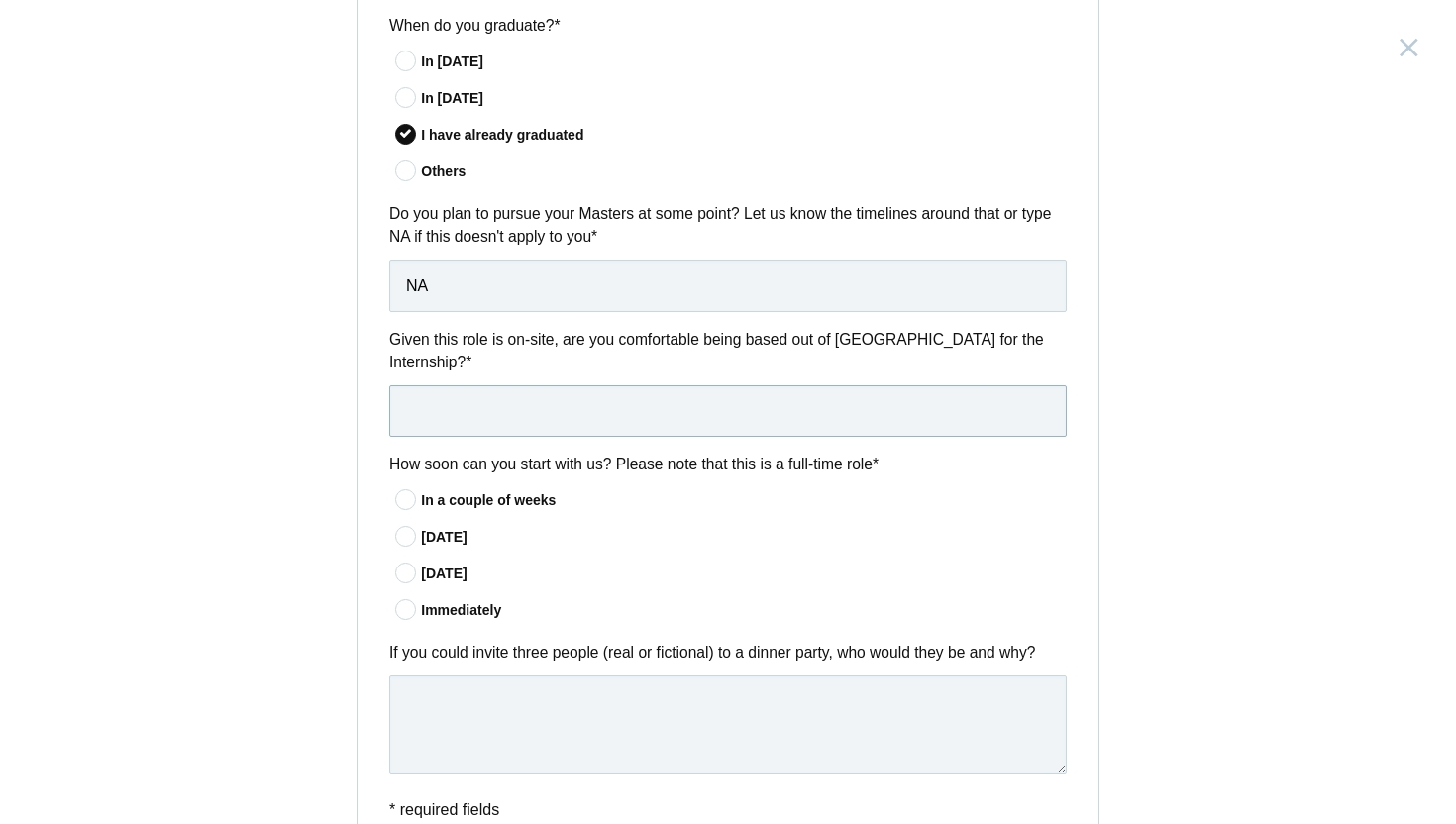 click at bounding box center [728, 411] 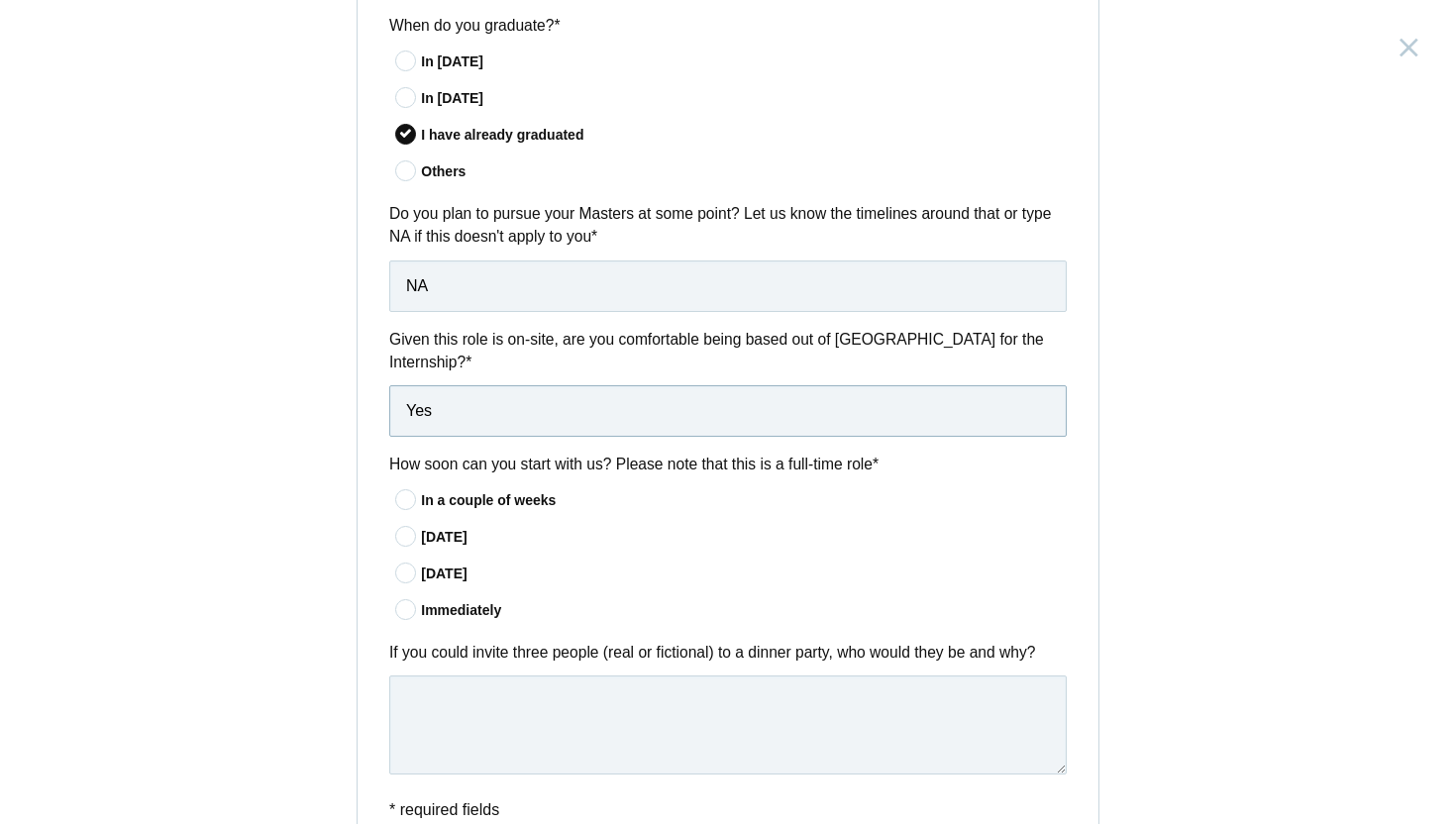 scroll, scrollTop: 1462, scrollLeft: 0, axis: vertical 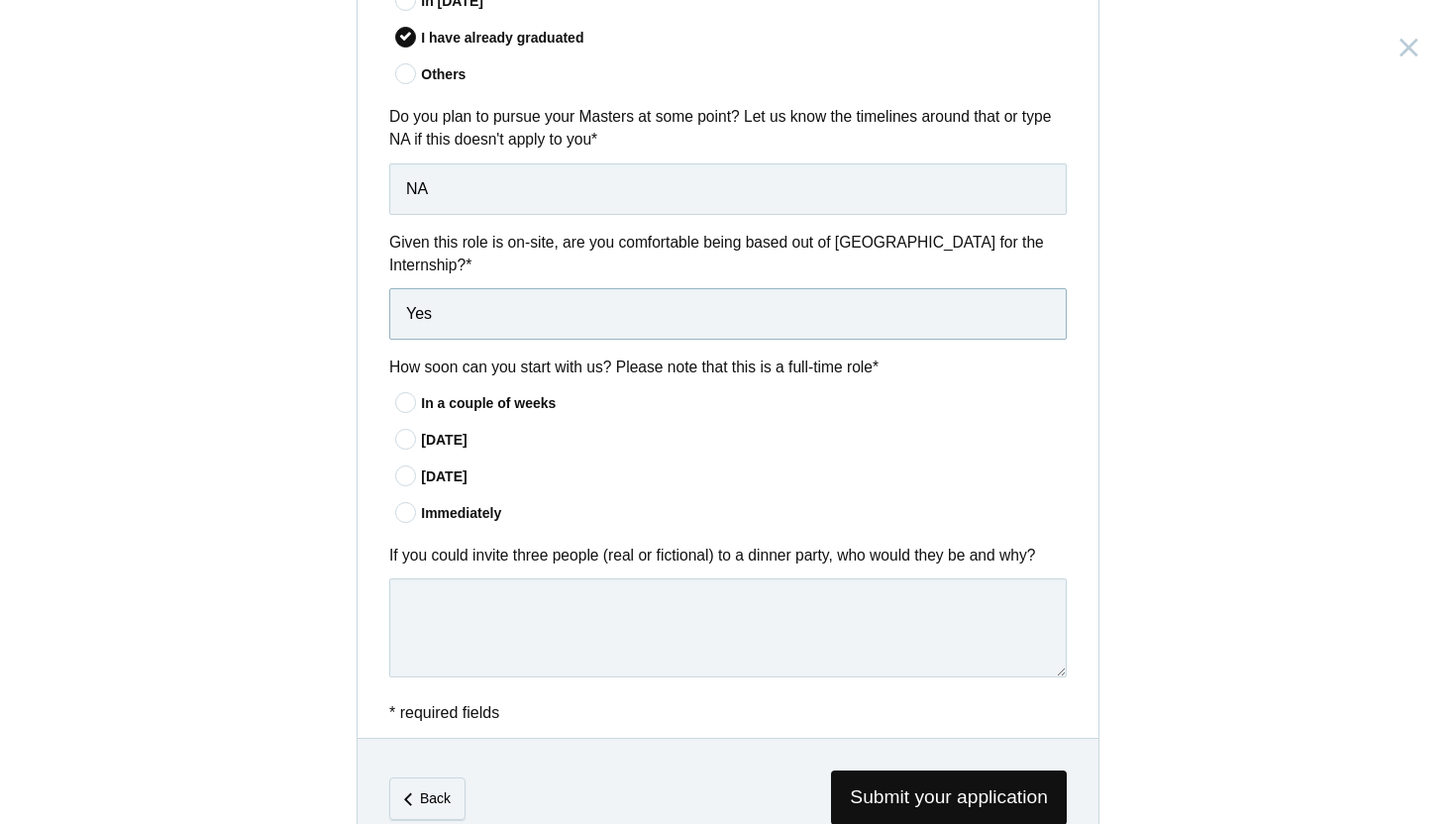 type on "Yes" 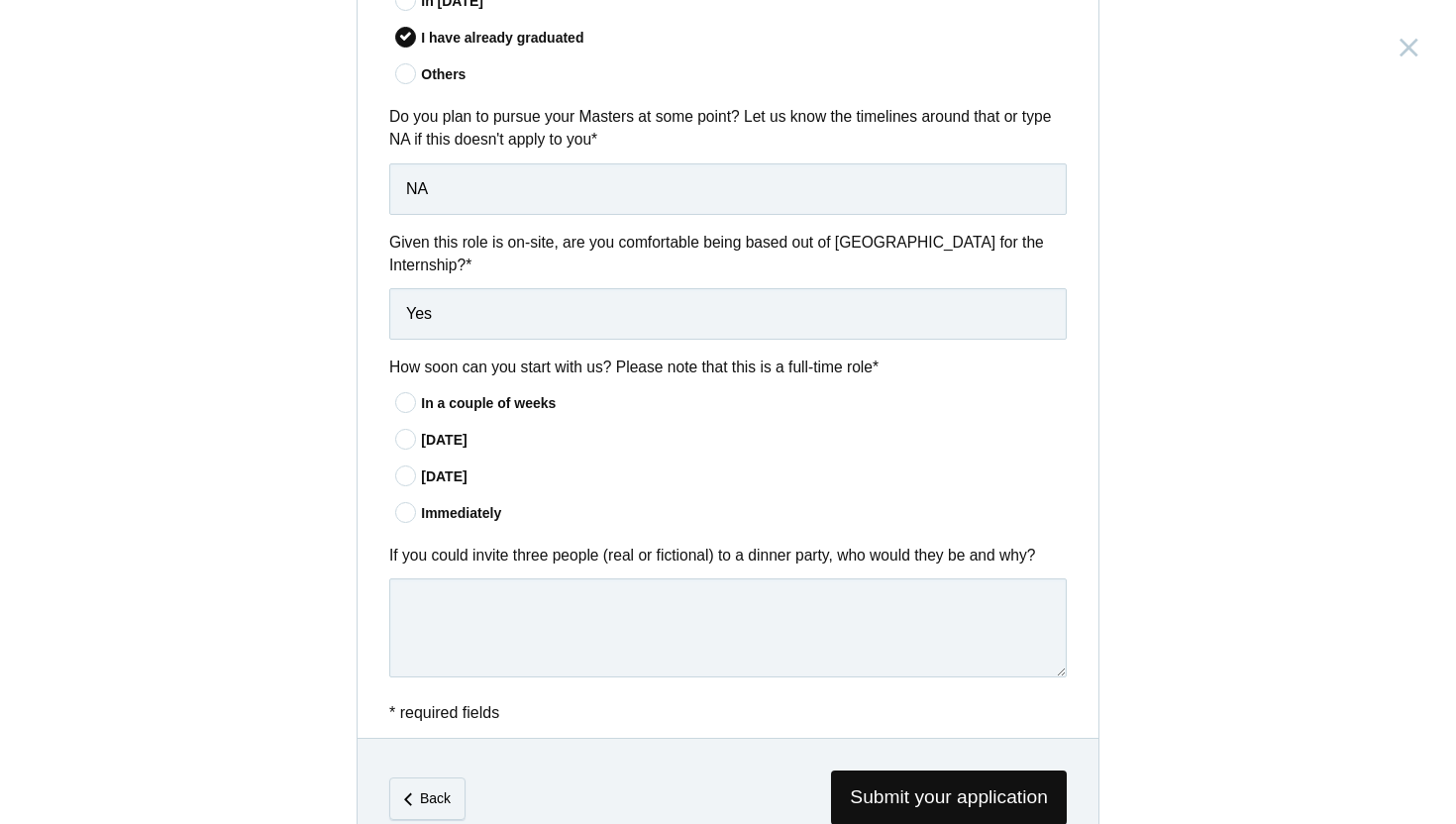 click on "In a couple of weeks" at bounding box center [744, 403] 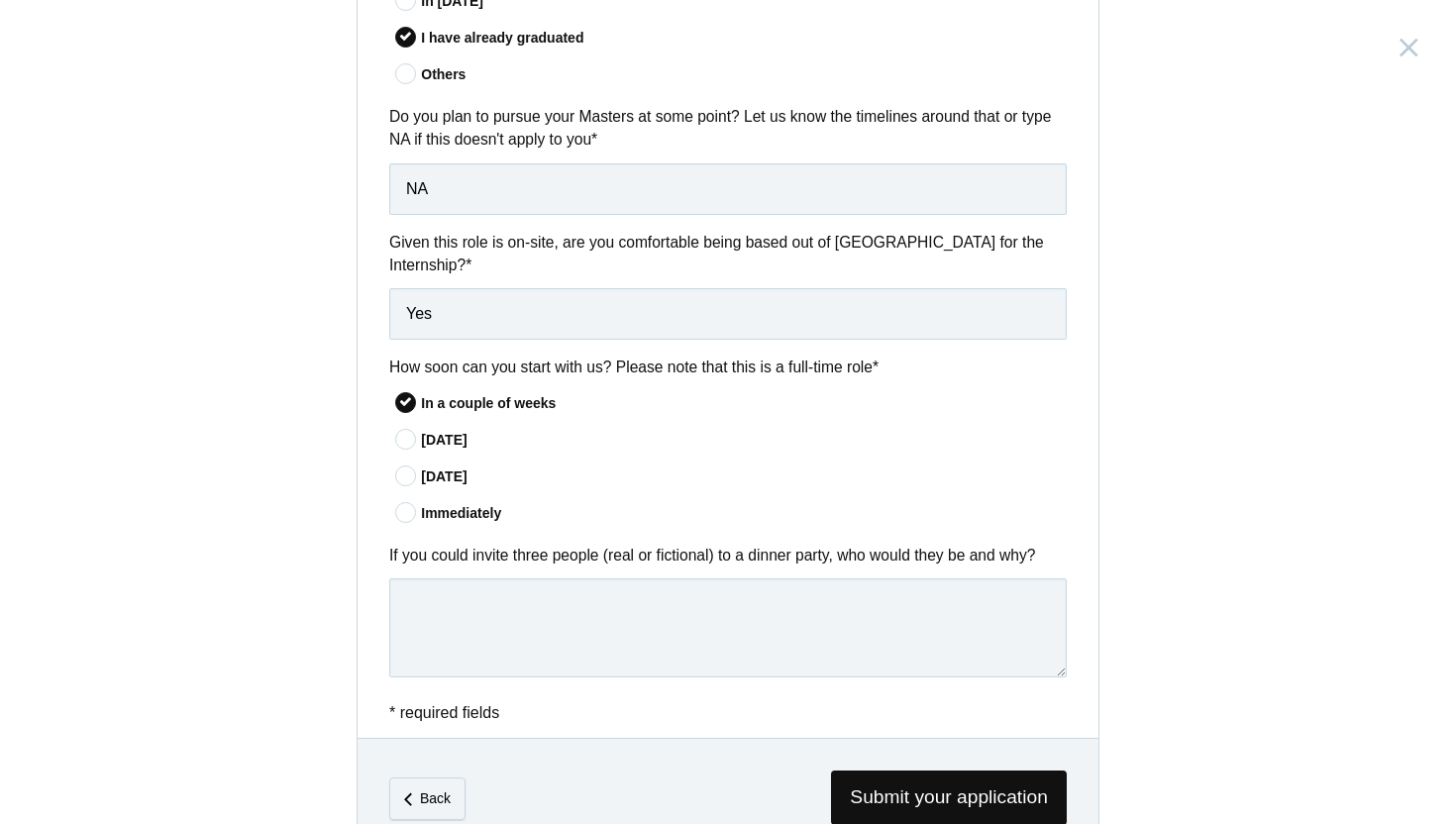 click on "Immediately" at bounding box center [744, 513] 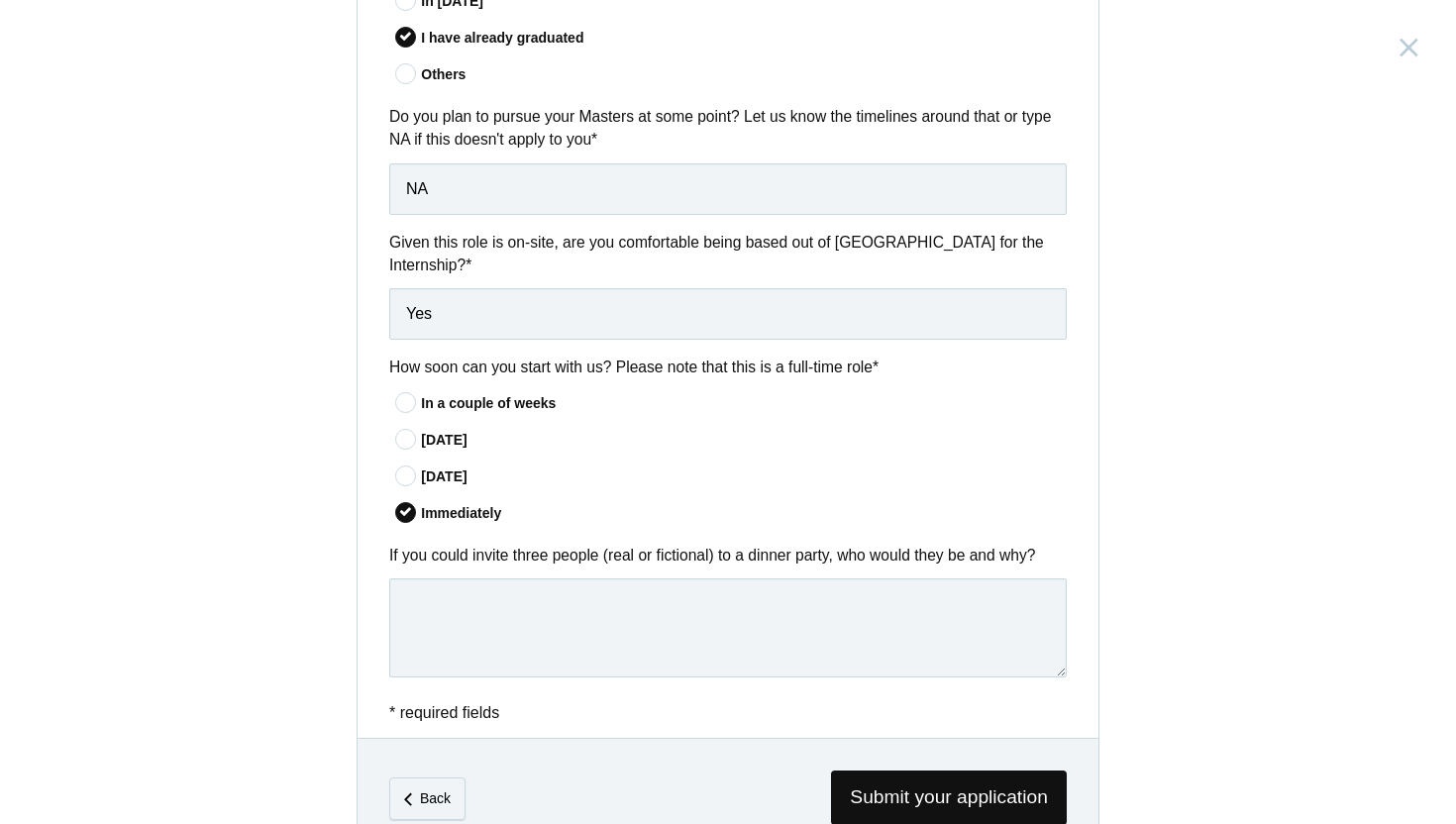 scroll, scrollTop: 1525, scrollLeft: 0, axis: vertical 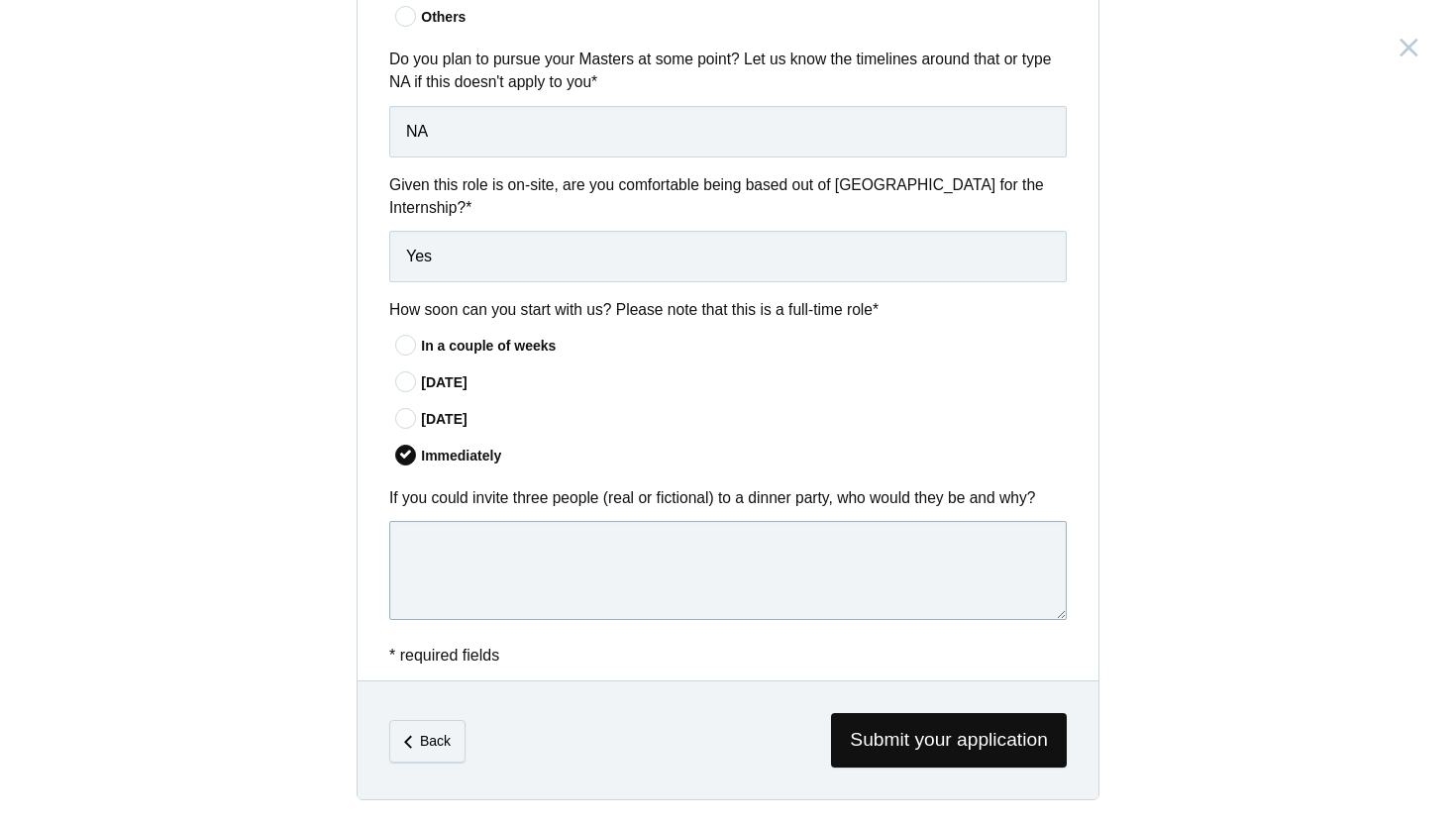 click at bounding box center [728, 570] 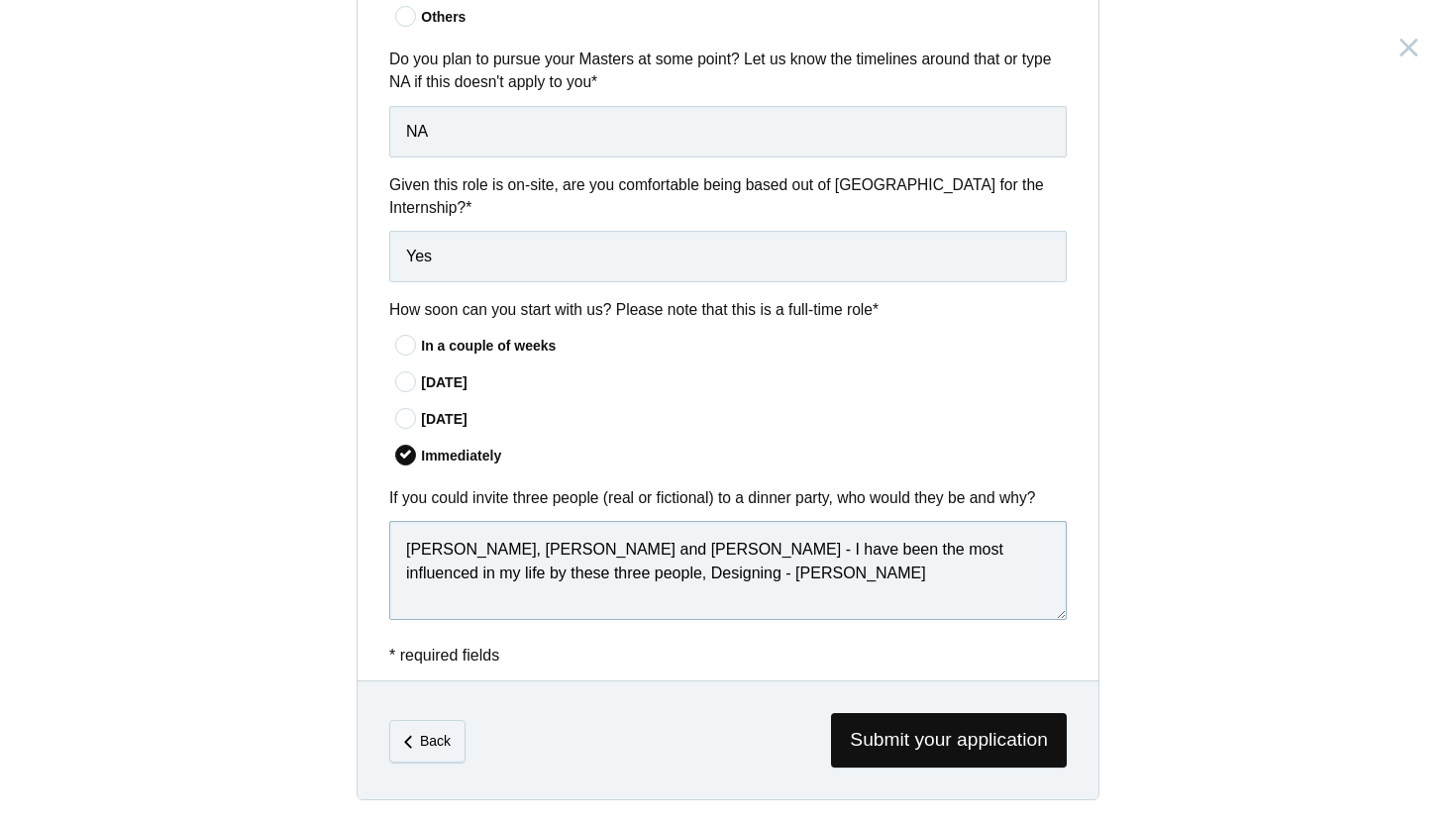 click on "[PERSON_NAME], [PERSON_NAME] and [PERSON_NAME] - I have been the most influenced in my life by these three people, Designing - [PERSON_NAME]" at bounding box center (728, 570) 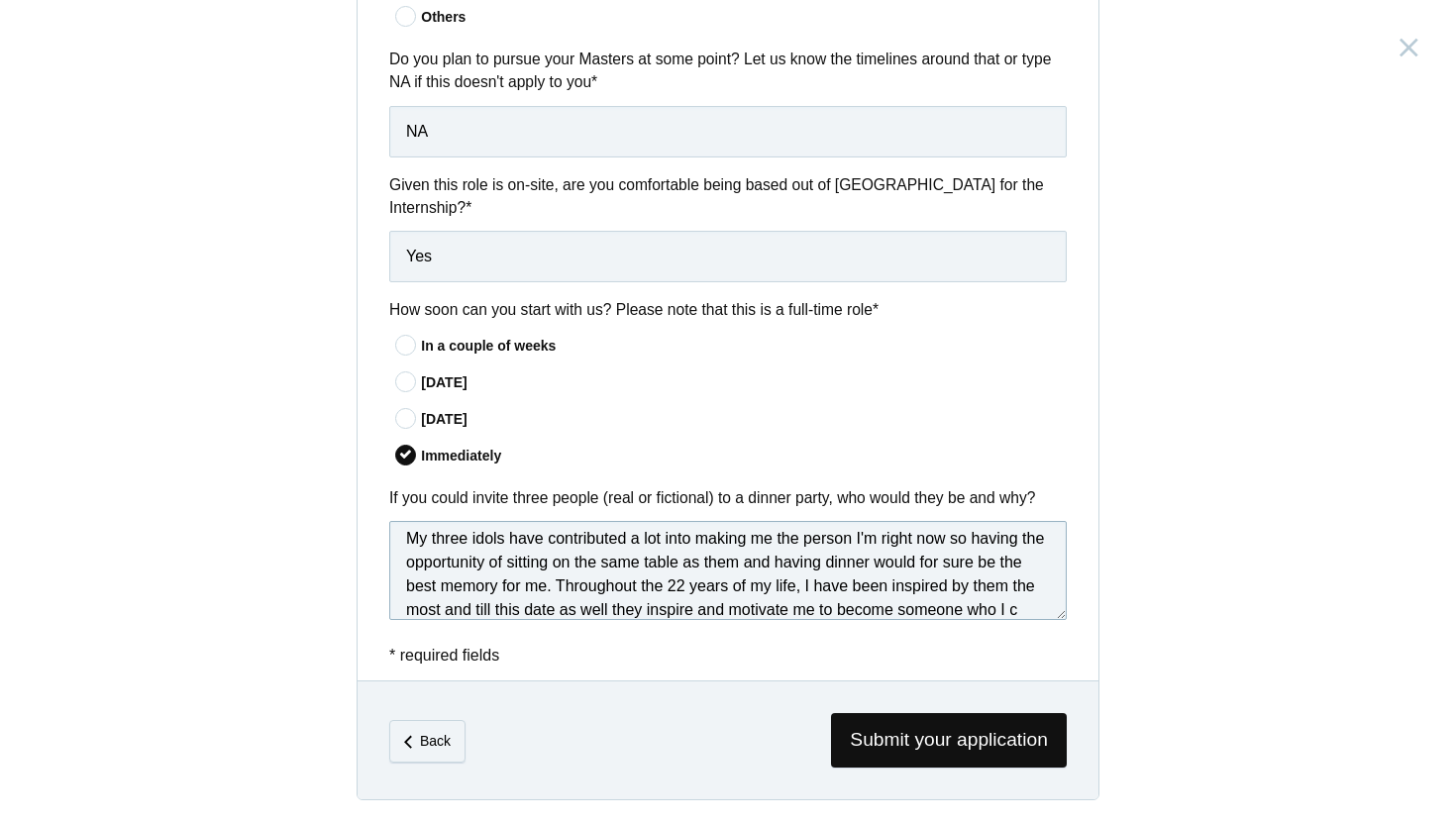scroll, scrollTop: 177, scrollLeft: 0, axis: vertical 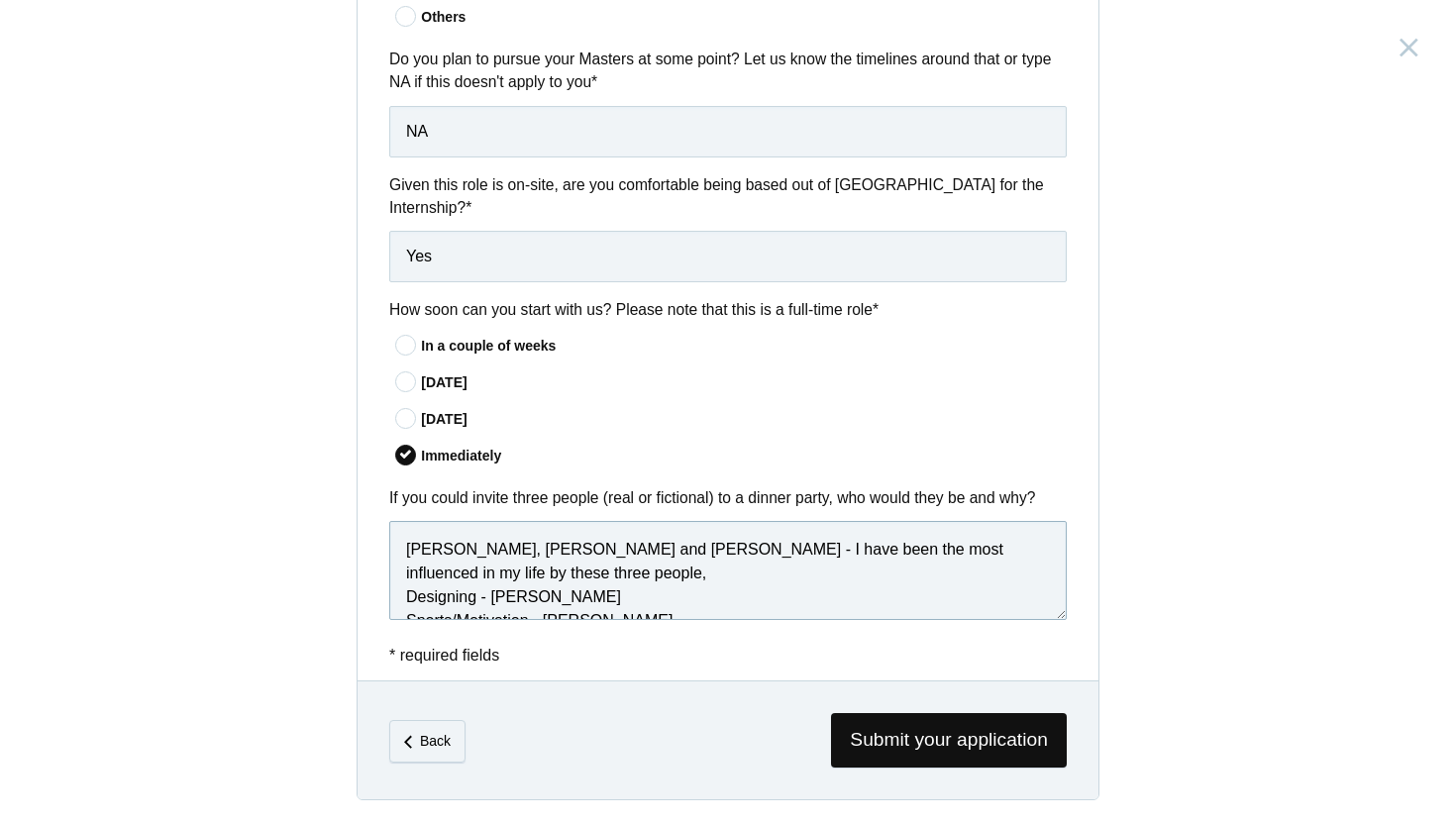 drag, startPoint x: 572, startPoint y: 617, endPoint x: 346, endPoint y: 486, distance: 261.22213 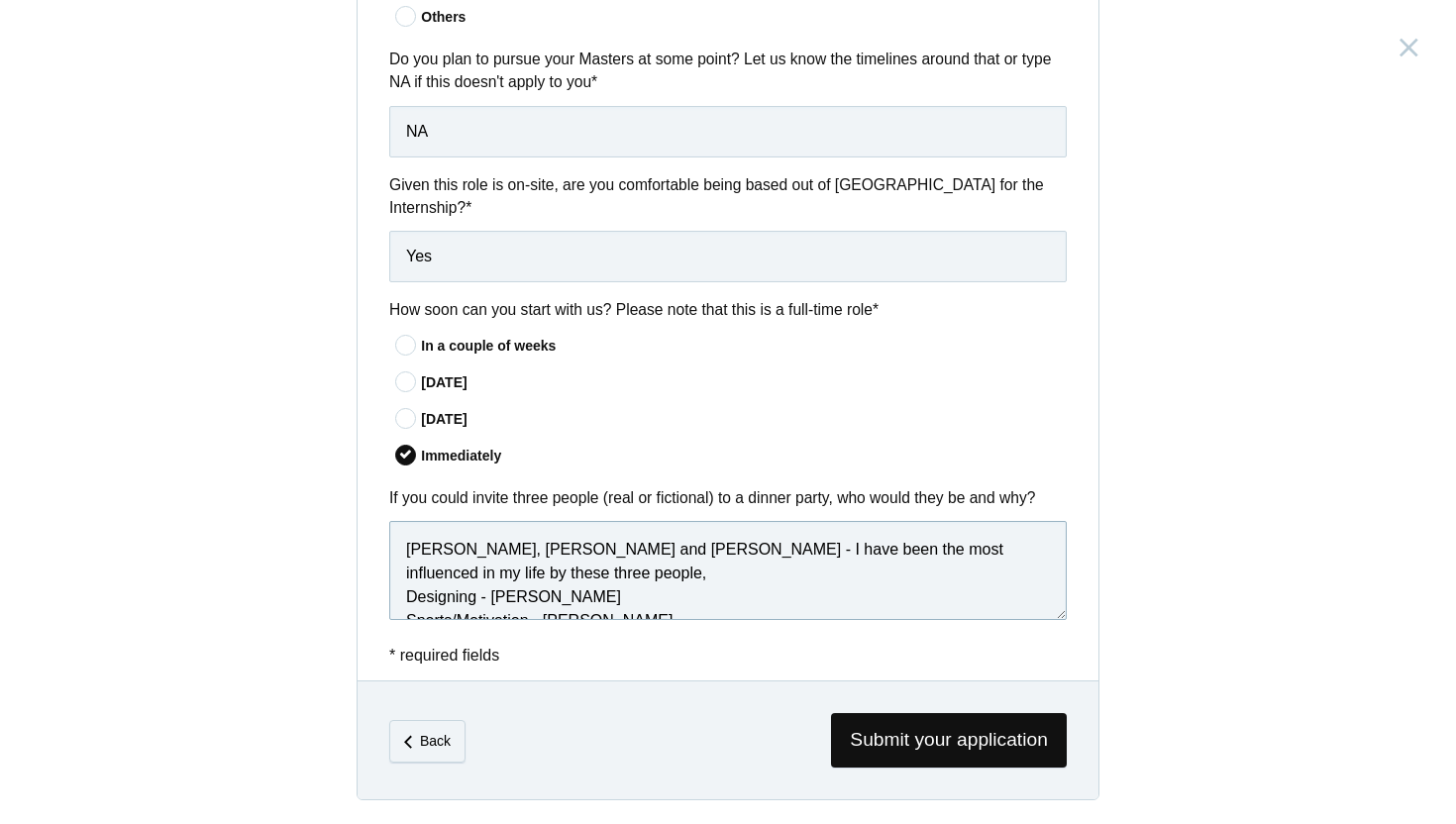 type on "[PERSON_NAME], [PERSON_NAME] and [PERSON_NAME] - I have been the most influenced in my life by these three people,
Designing - [PERSON_NAME]
Sports/Motivation - [PERSON_NAME]
Music/Brand Creation - [PERSON_NAME]
My three idols have contributed a lot into making me the person I'm right now so having the opportunity of sitting on the same table as them and having dinner would for sure be the best memory for me. Throughout the 22 years of my life, I have been inspired by them the most and till this date as well they inspire and motivate me to become someone who I can only dream of." 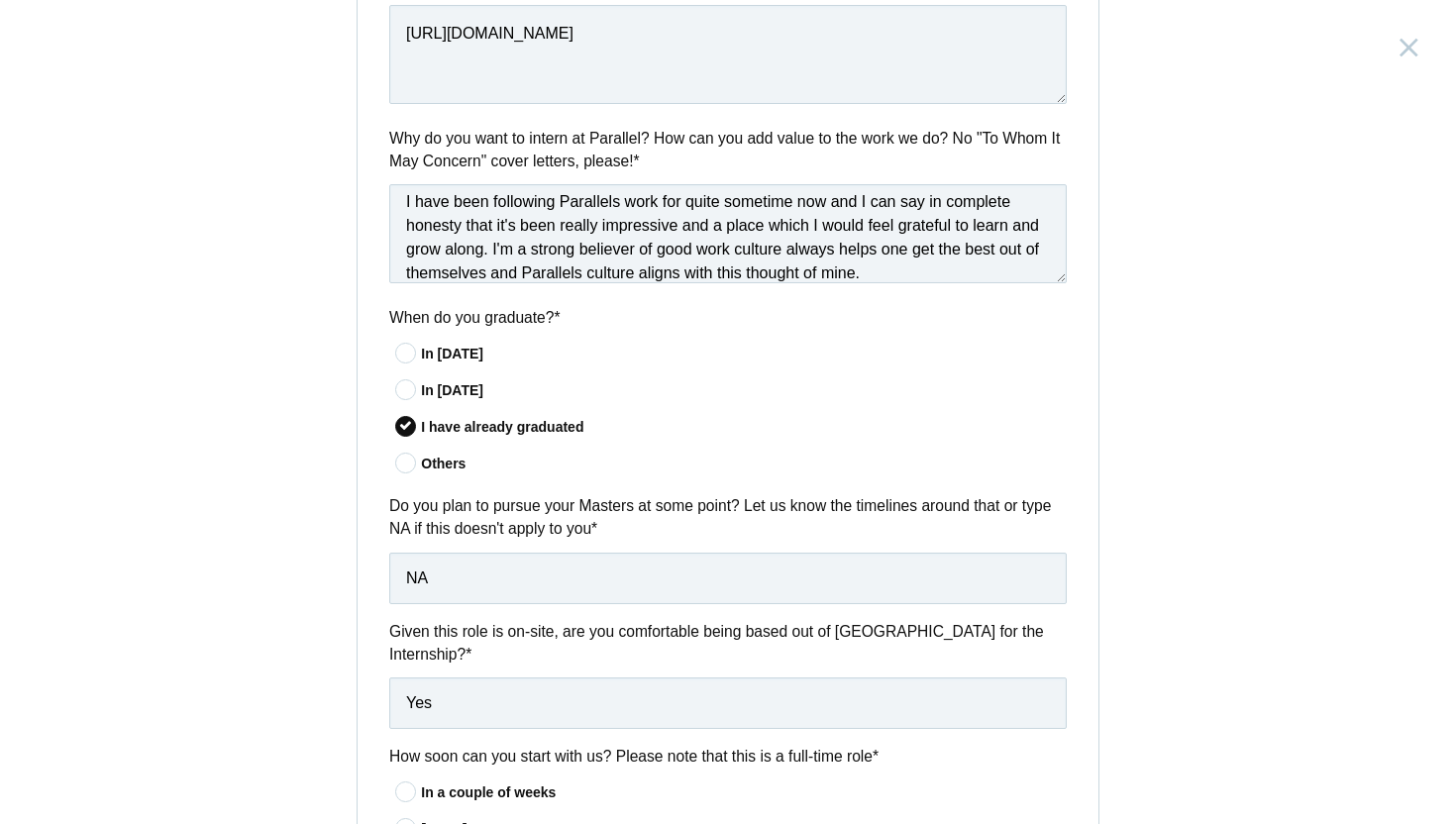 scroll, scrollTop: 973, scrollLeft: 0, axis: vertical 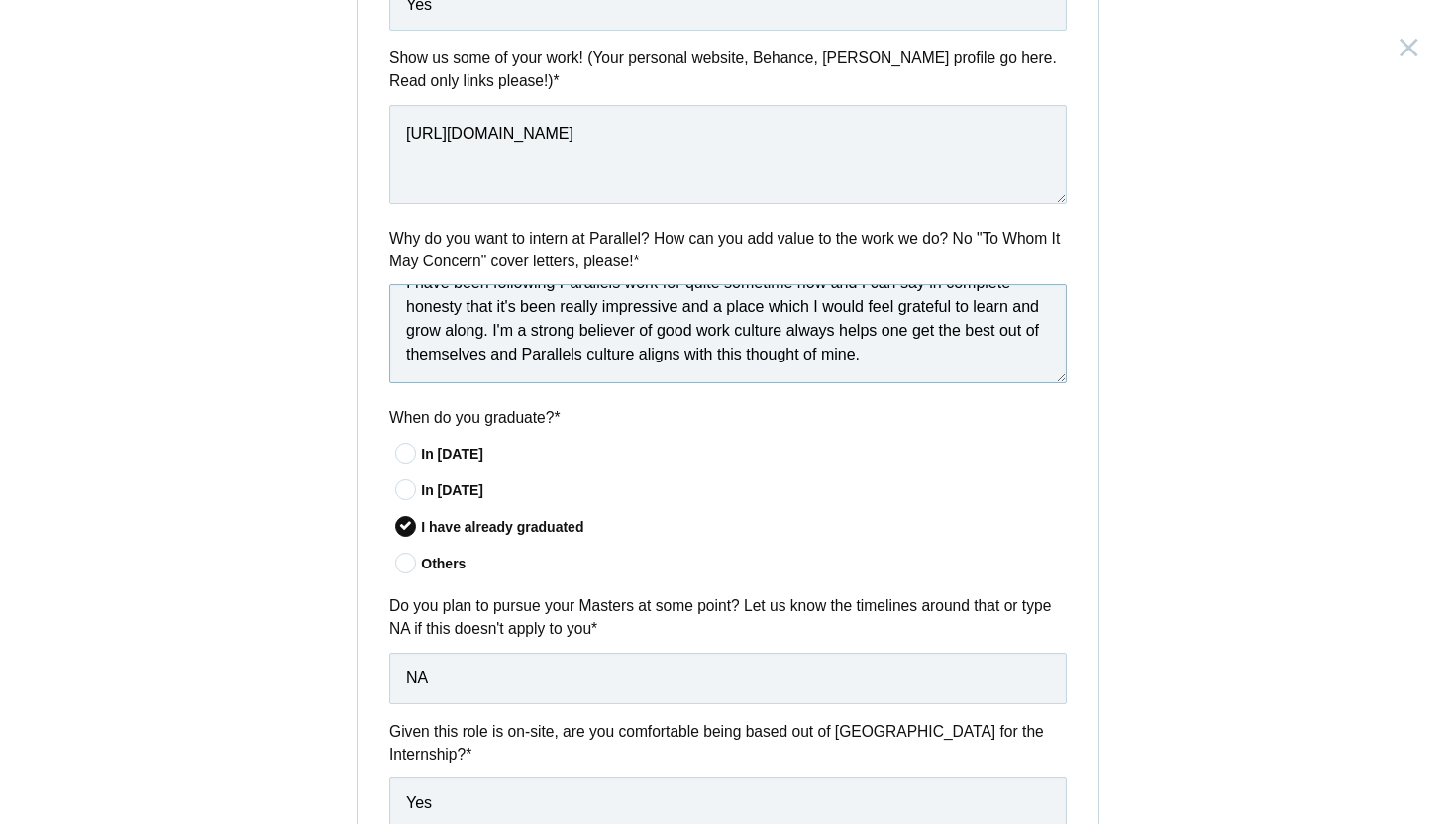 drag, startPoint x: 403, startPoint y: 307, endPoint x: 899, endPoint y: 416, distance: 507.8356 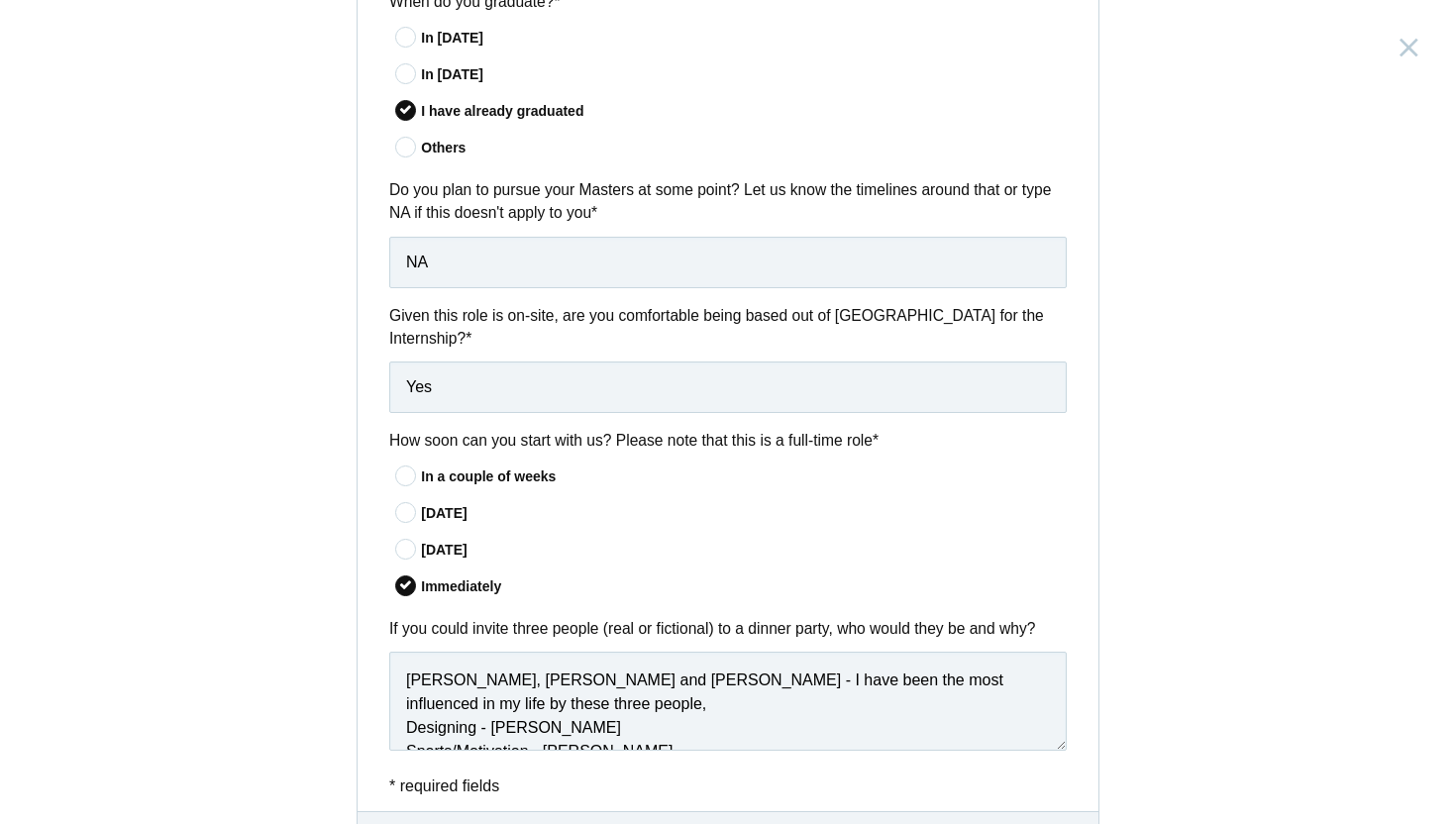 scroll, scrollTop: 1525, scrollLeft: 0, axis: vertical 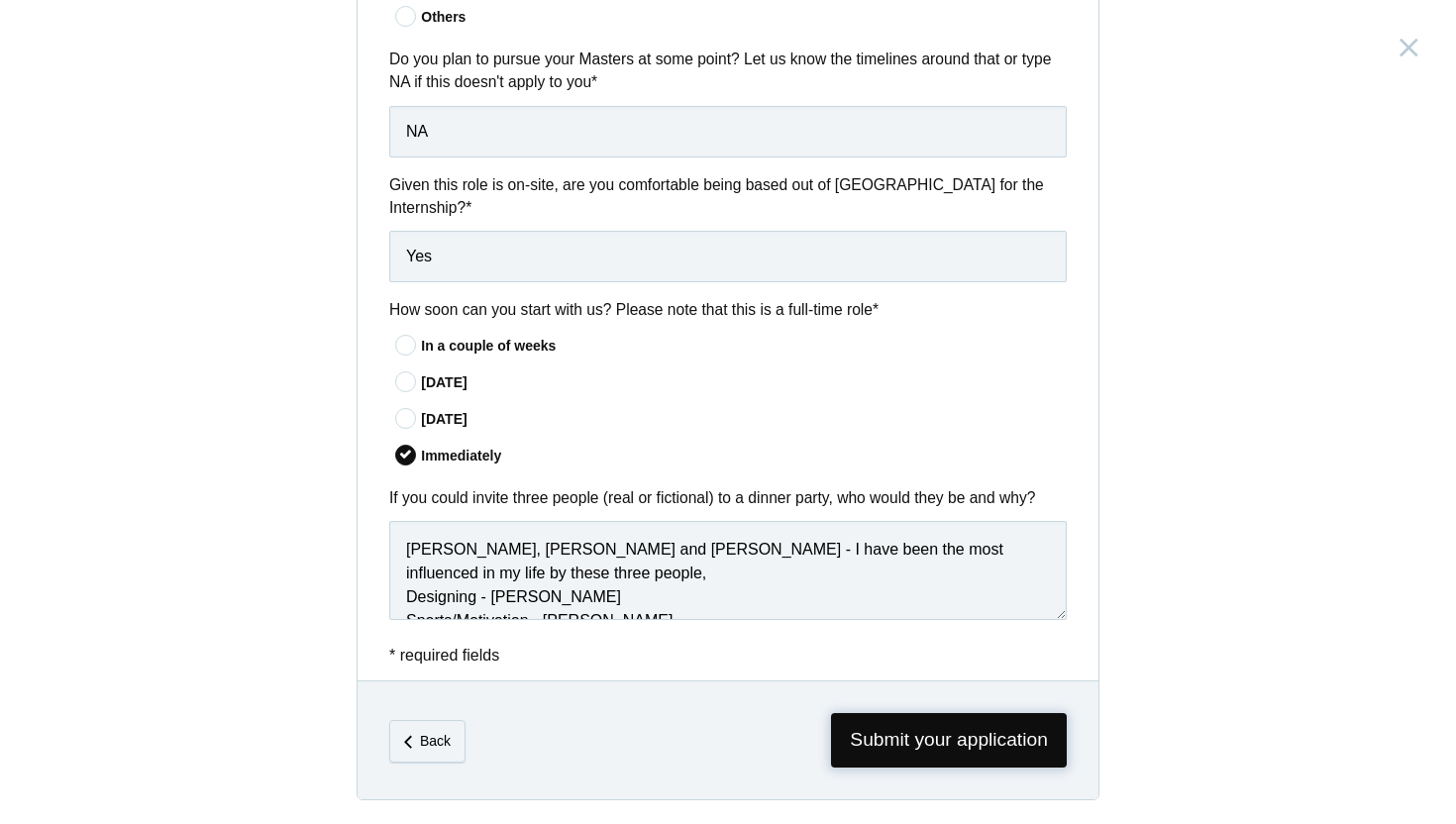 click on "Submit your application" at bounding box center [949, 740] 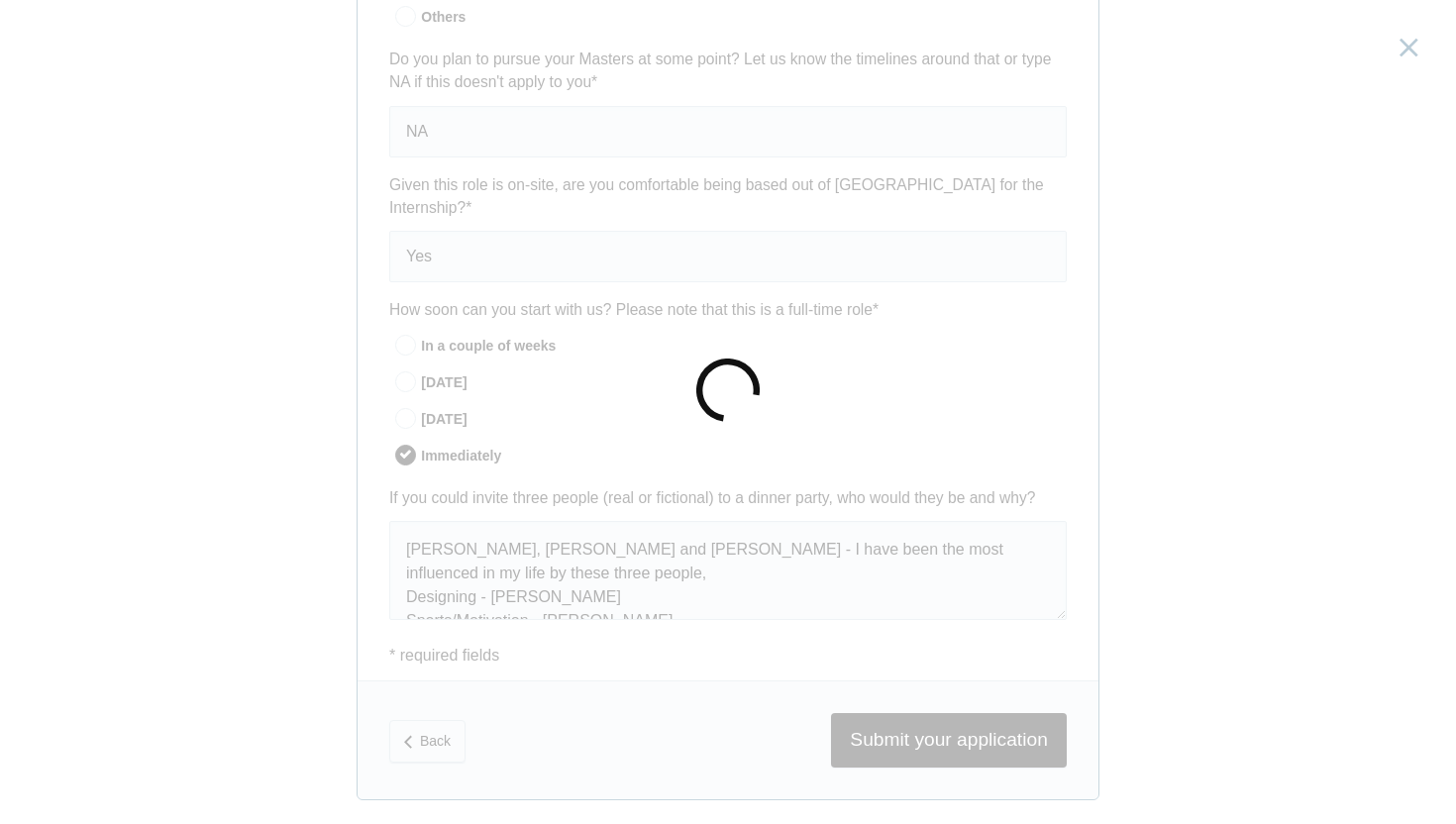 scroll, scrollTop: 0, scrollLeft: 0, axis: both 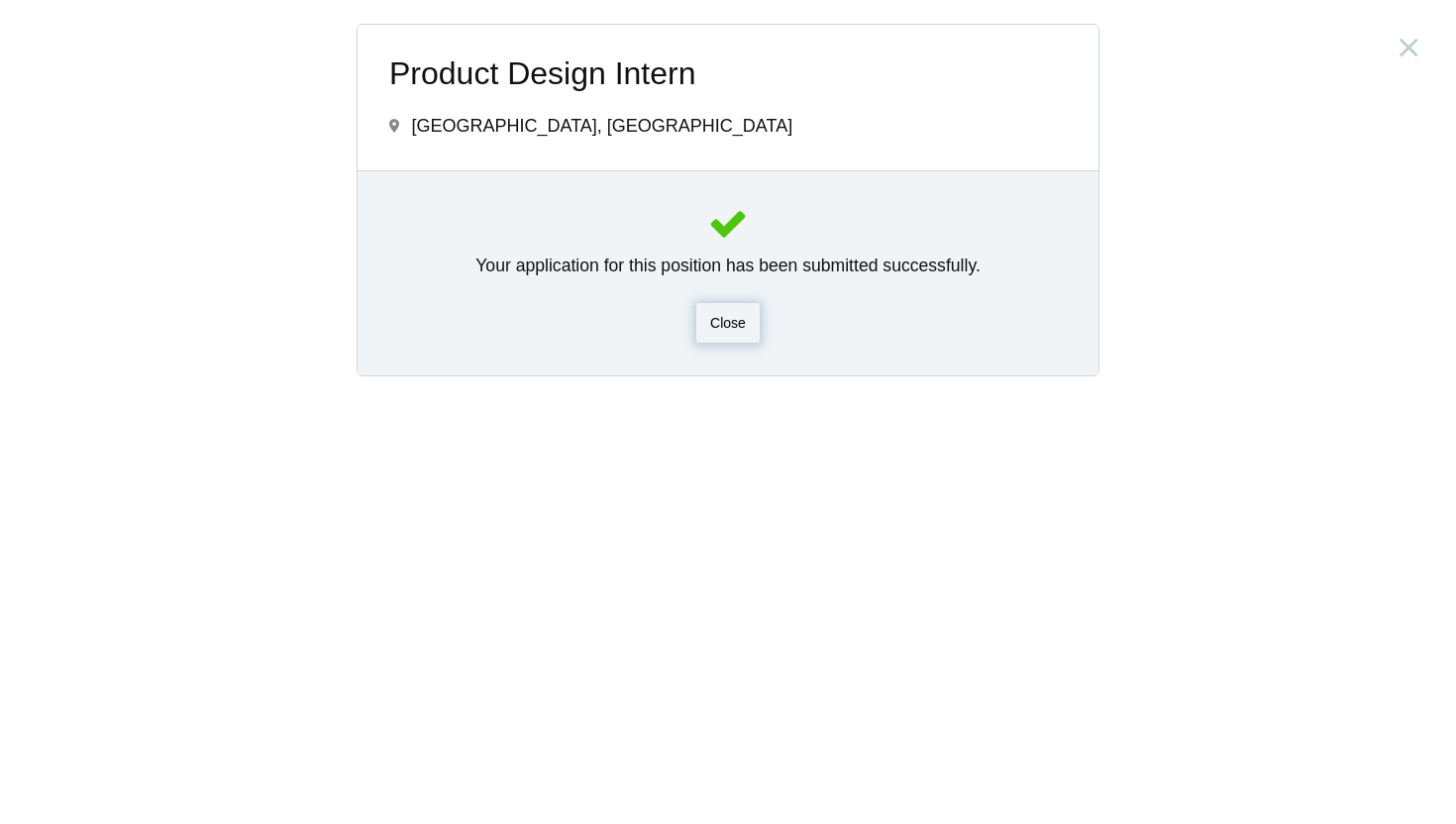 click on "Close" at bounding box center [728, 323] 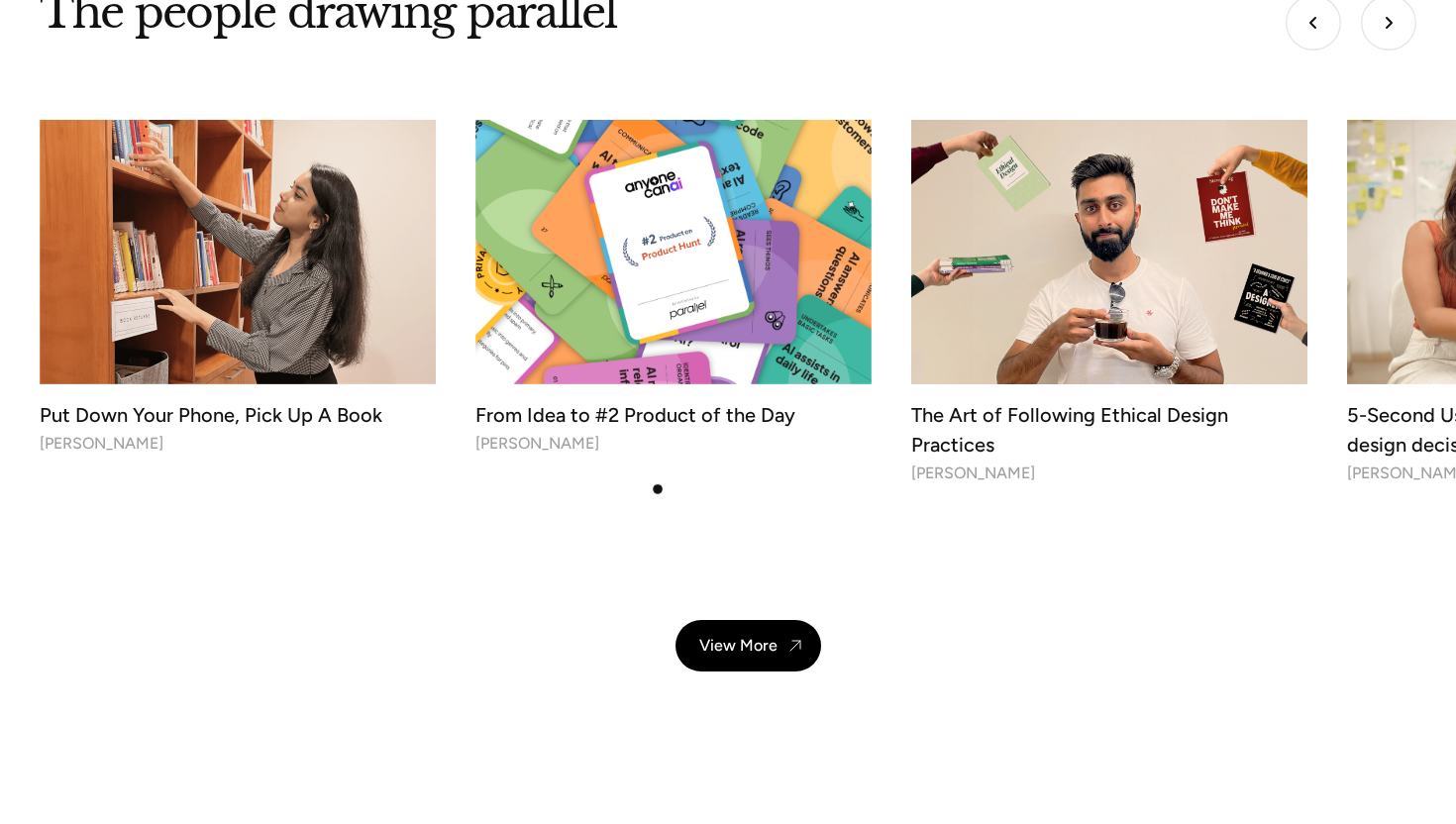 scroll, scrollTop: 6564, scrollLeft: 0, axis: vertical 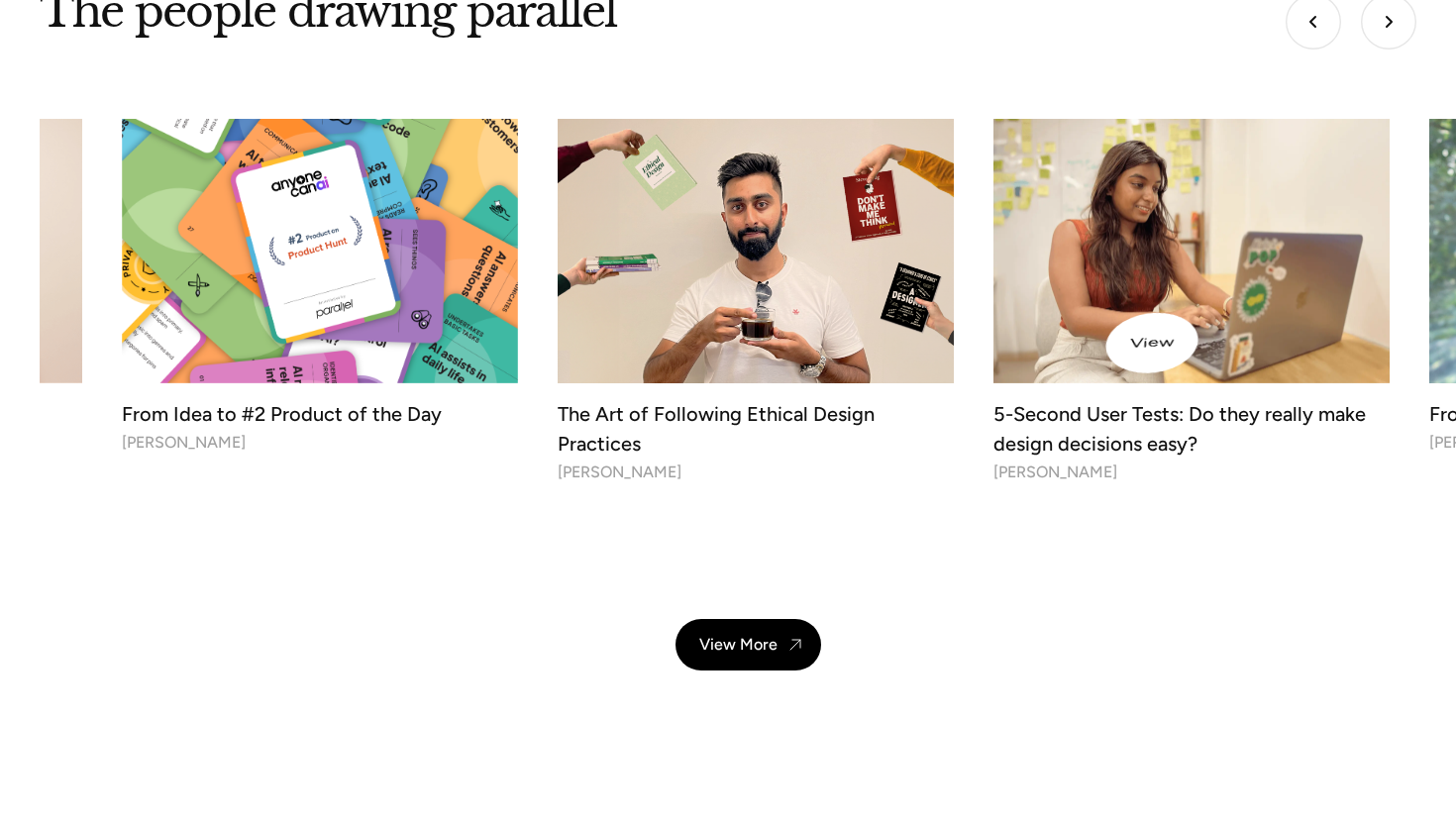 drag, startPoint x: 1422, startPoint y: 286, endPoint x: 802, endPoint y: 360, distance: 624.40051 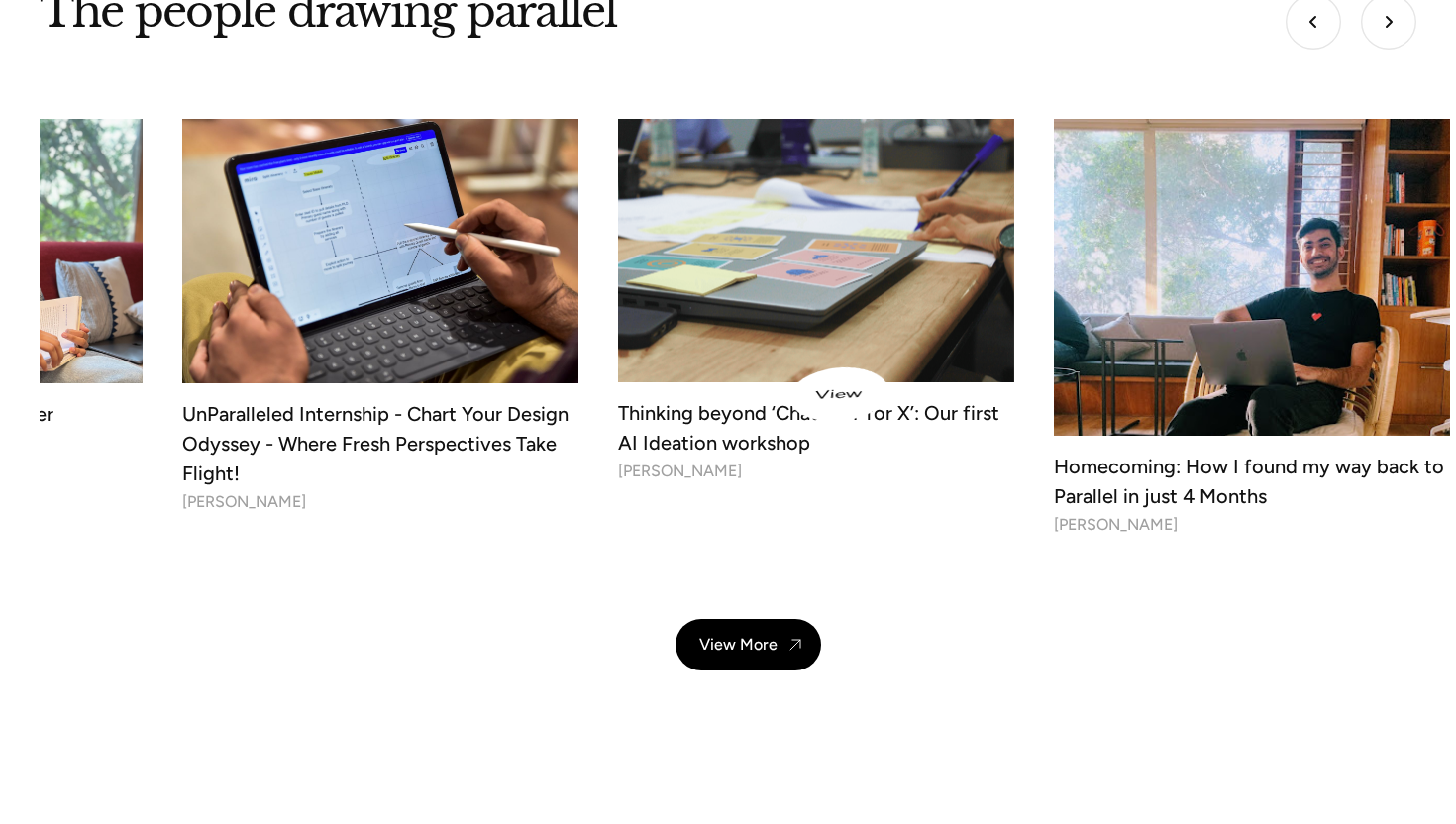 drag, startPoint x: 1289, startPoint y: 319, endPoint x: 441, endPoint y: 420, distance: 853.99356 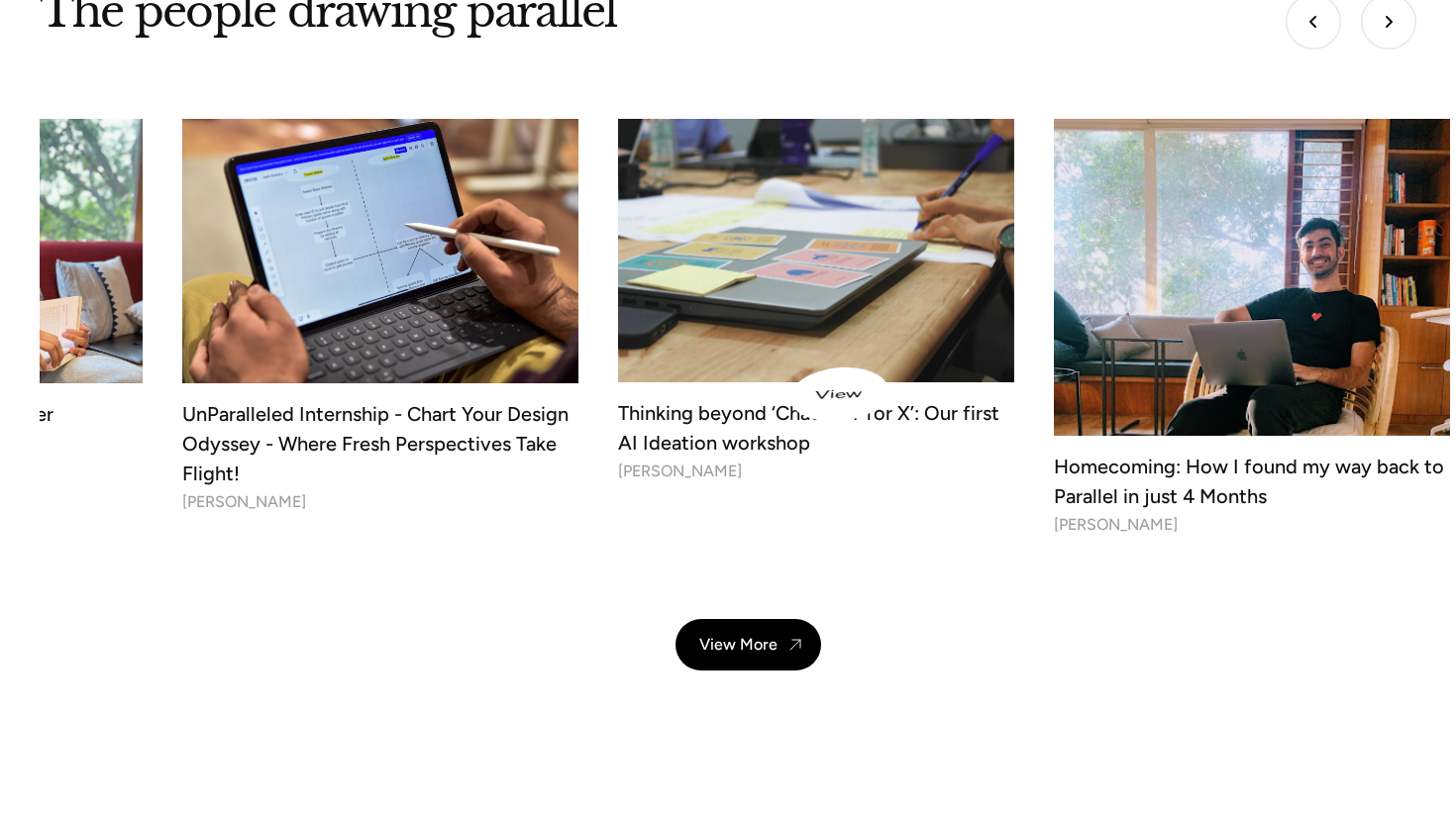 click on "UnParalleled Internship - Chart Your Design Odyssey - Where Fresh Perspectives Take Flight!  [PERSON_NAME]" at bounding box center [380, 318] 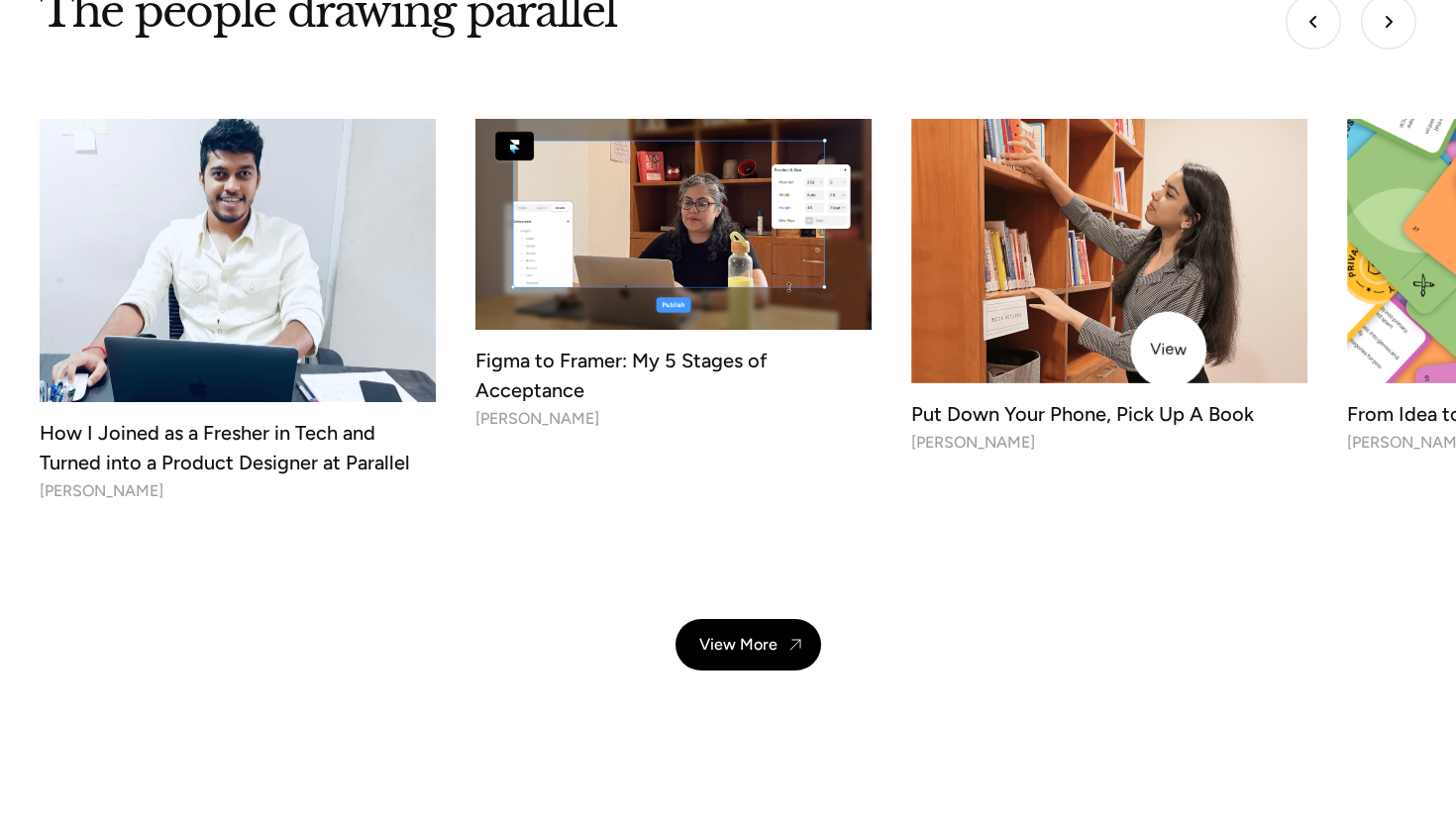 drag, startPoint x: 1169, startPoint y: 350, endPoint x: 368, endPoint y: 381, distance: 801.5997 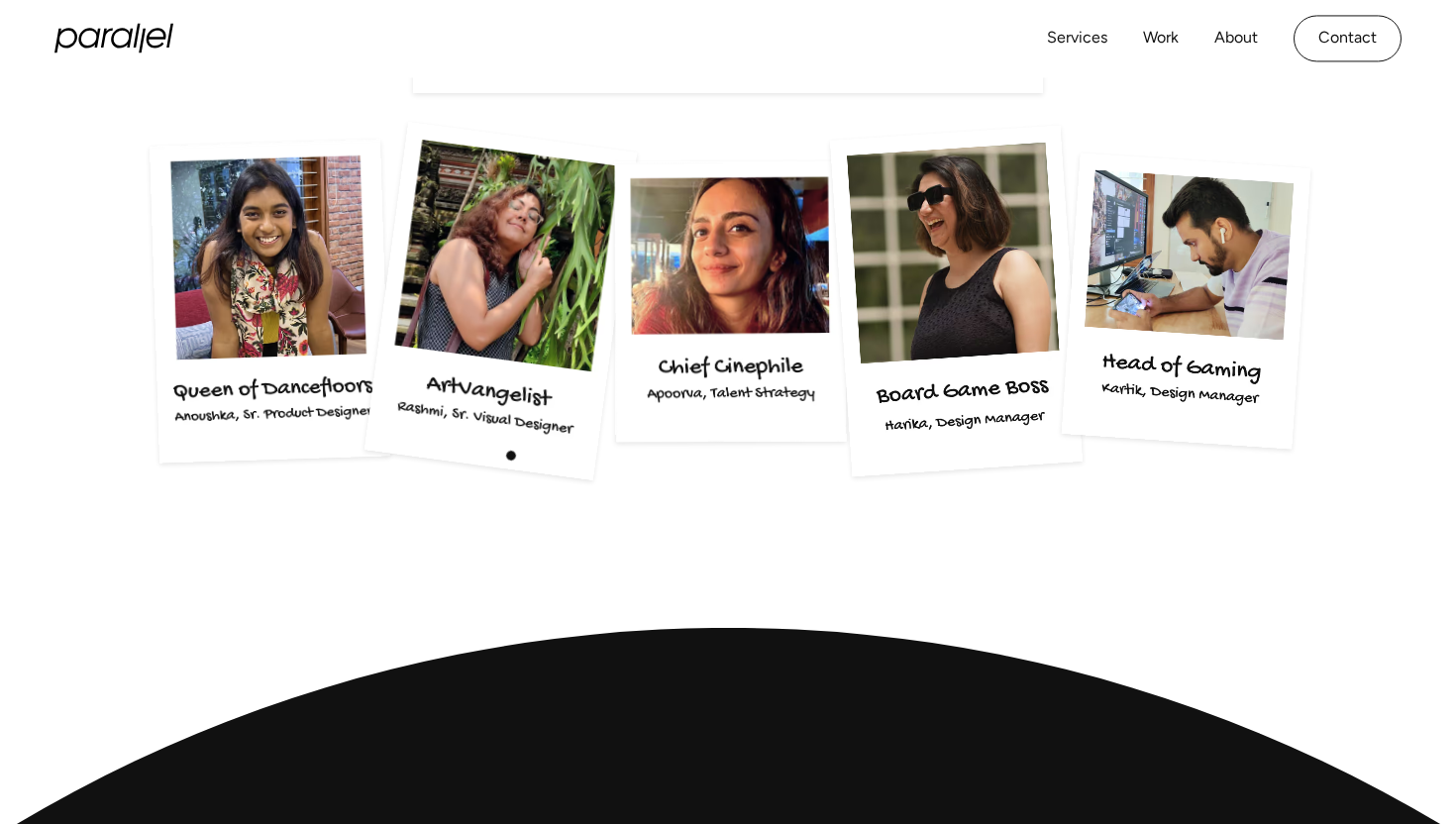 scroll, scrollTop: 3722, scrollLeft: 0, axis: vertical 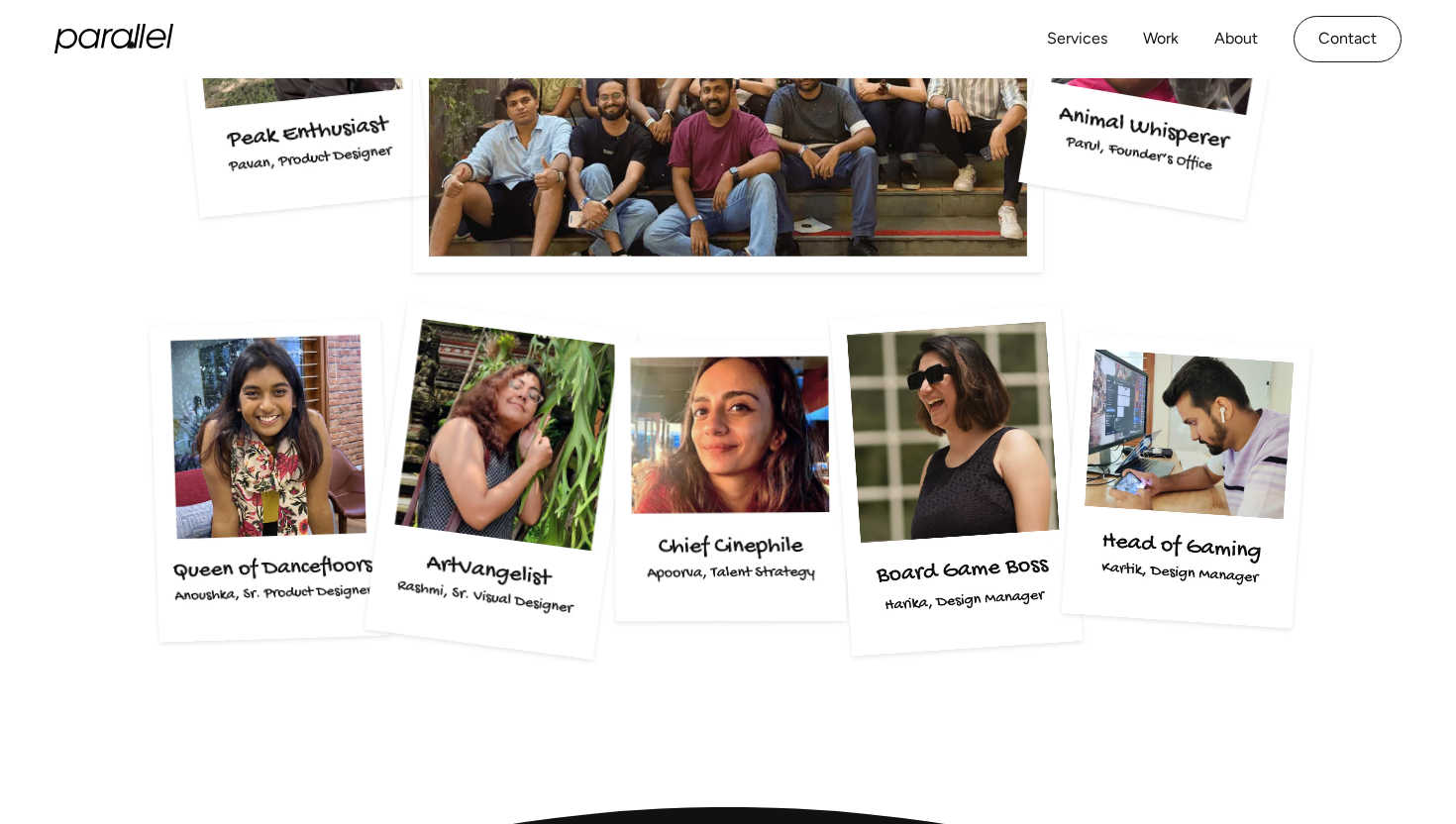 click 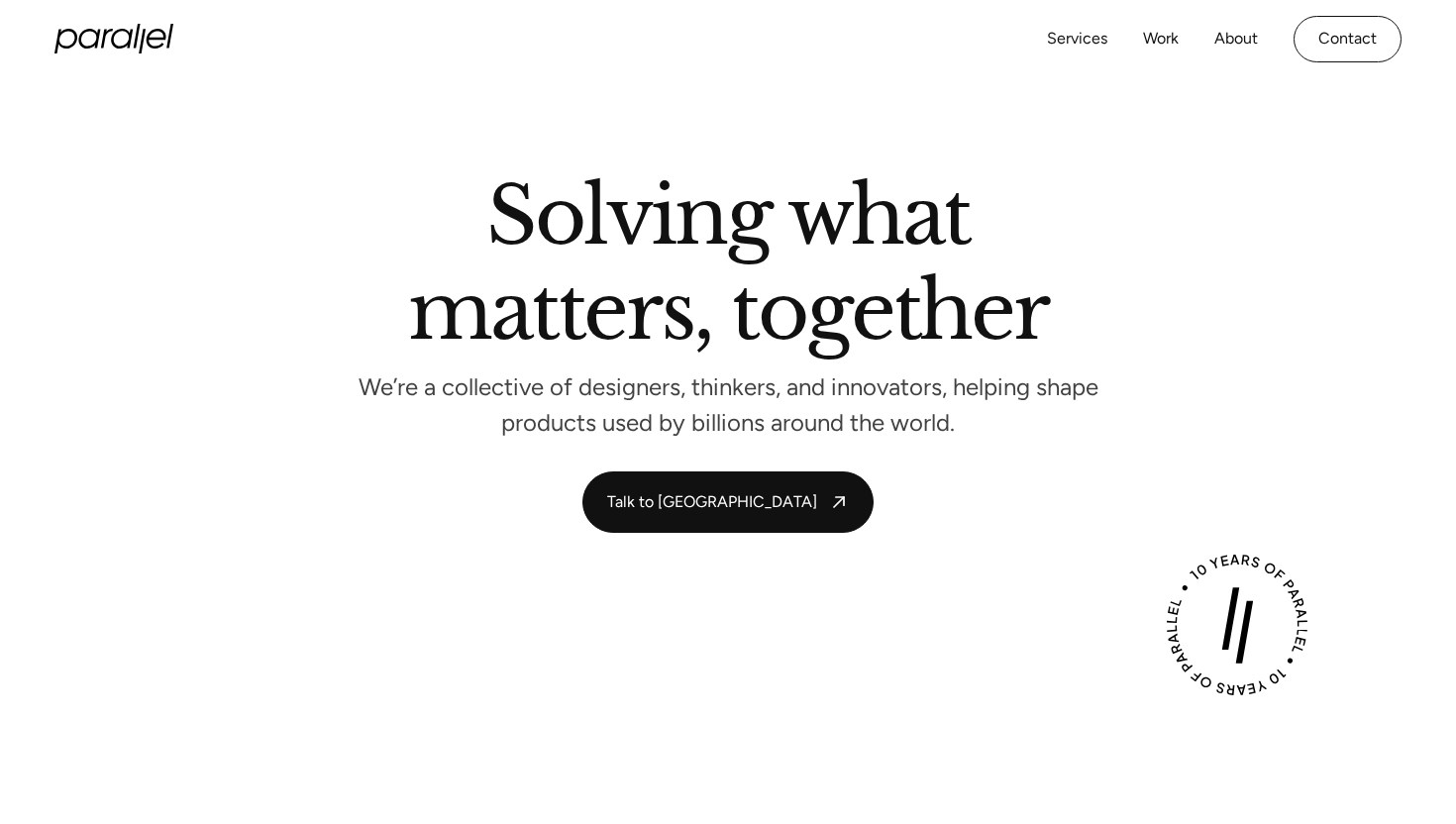 scroll, scrollTop: 0, scrollLeft: 0, axis: both 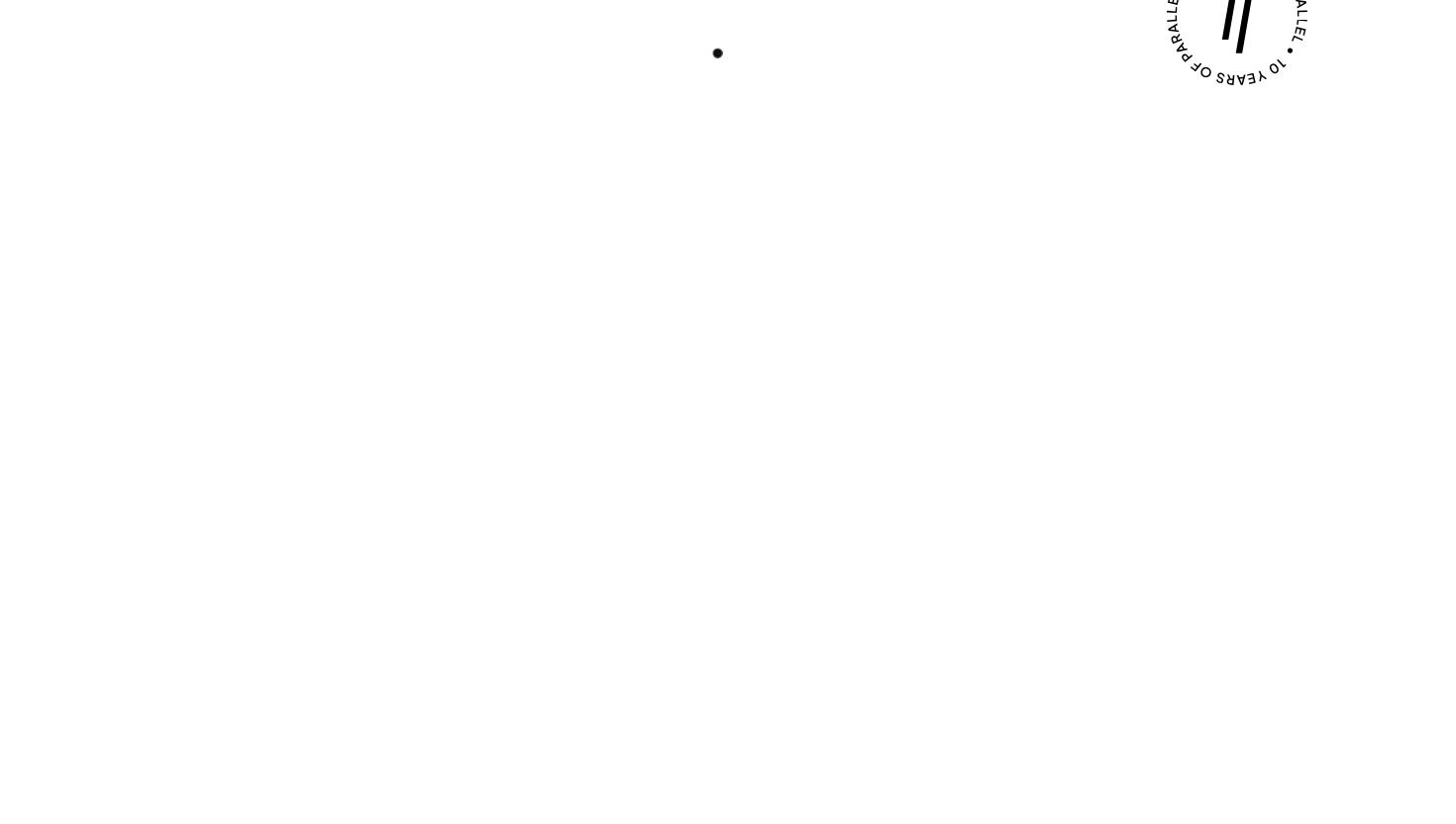 click on "Play with Sound" at bounding box center [728, 400] 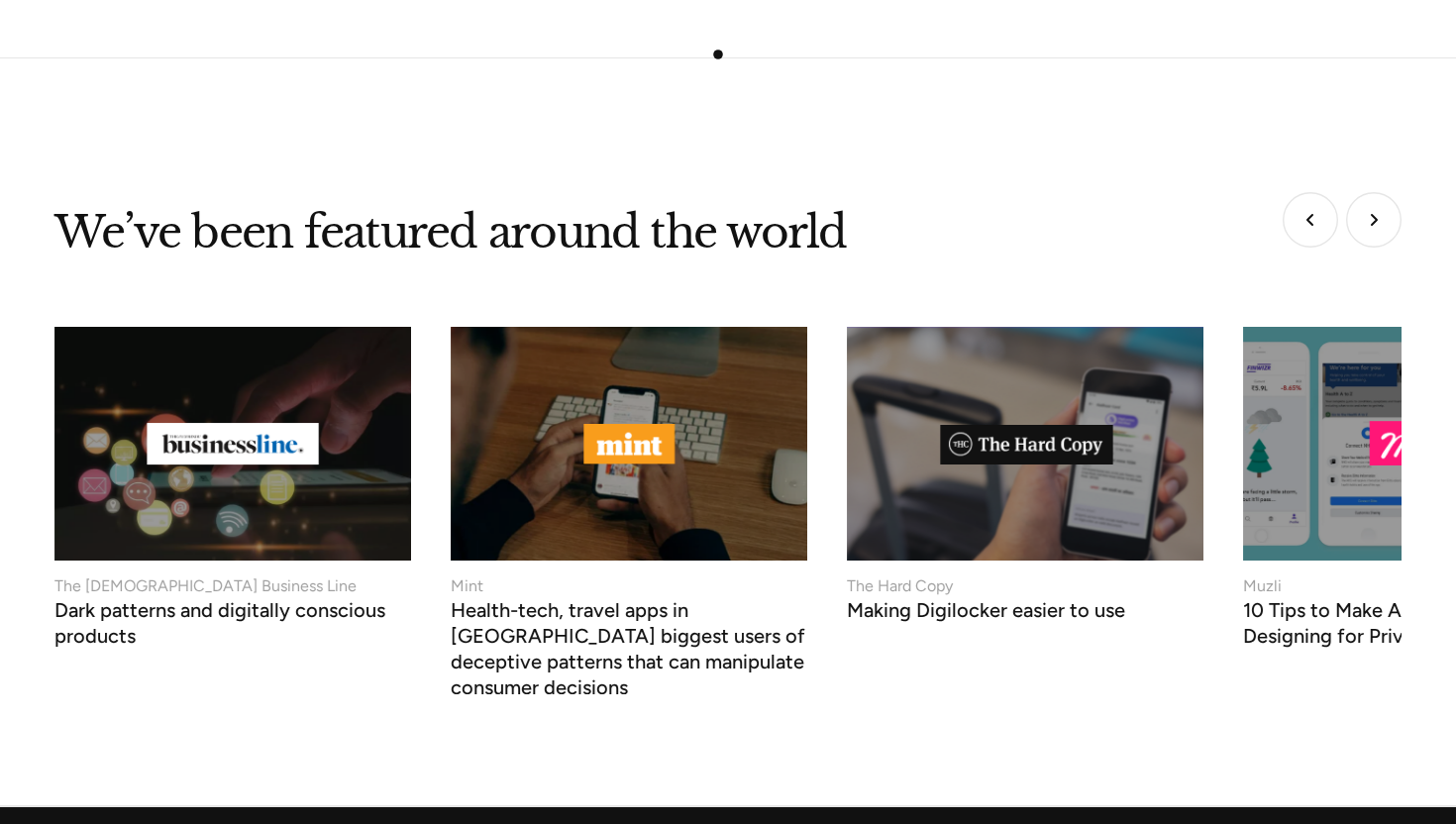 scroll, scrollTop: 7363, scrollLeft: 0, axis: vertical 